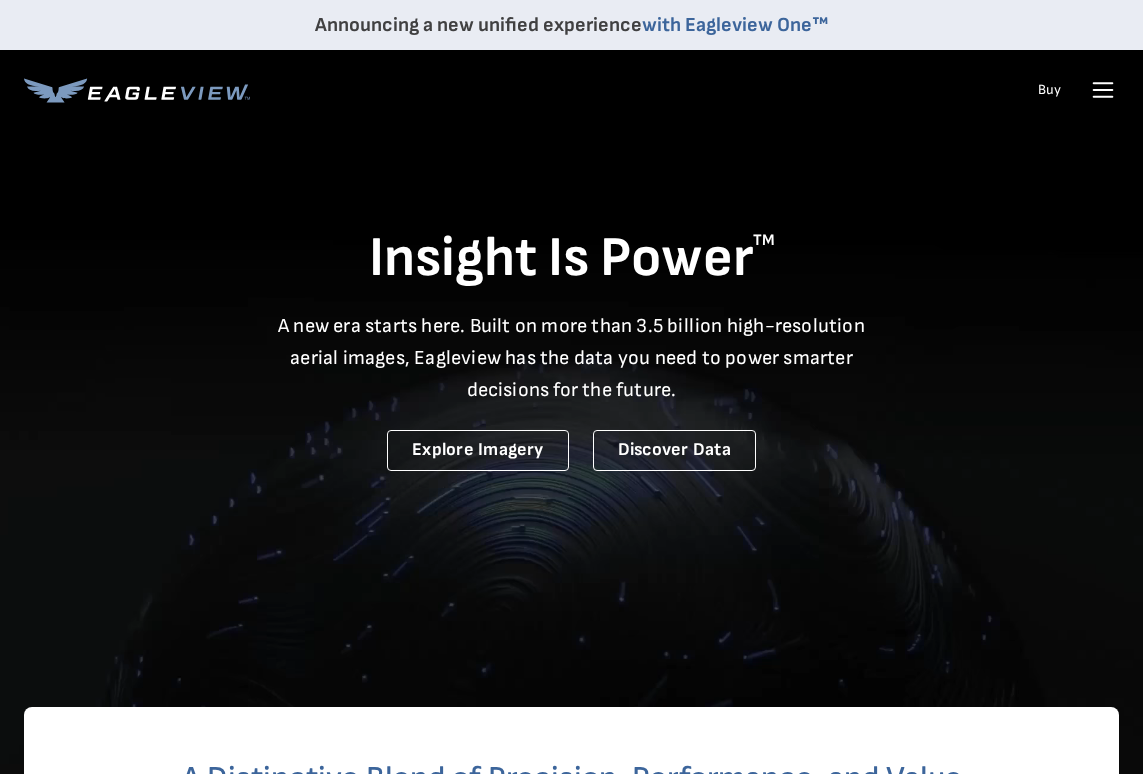 scroll, scrollTop: 381, scrollLeft: 0, axis: vertical 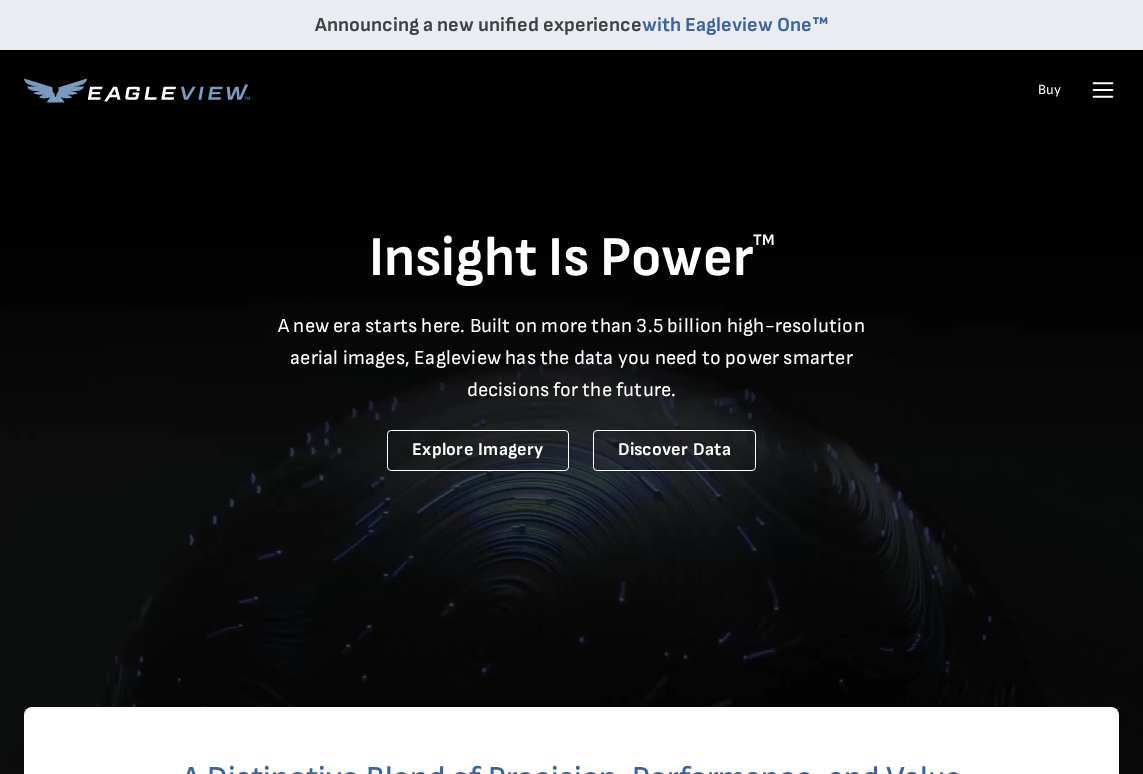 click 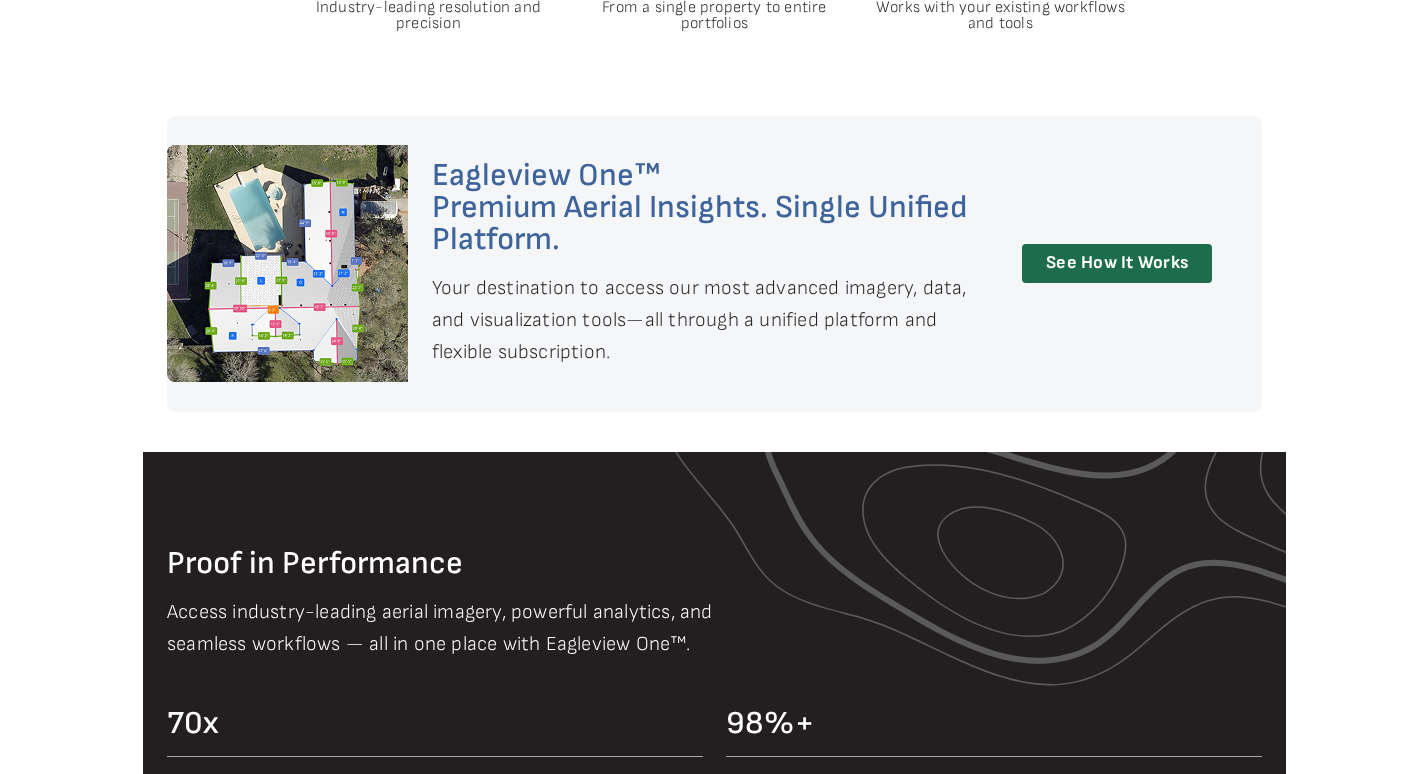 scroll, scrollTop: 0, scrollLeft: 0, axis: both 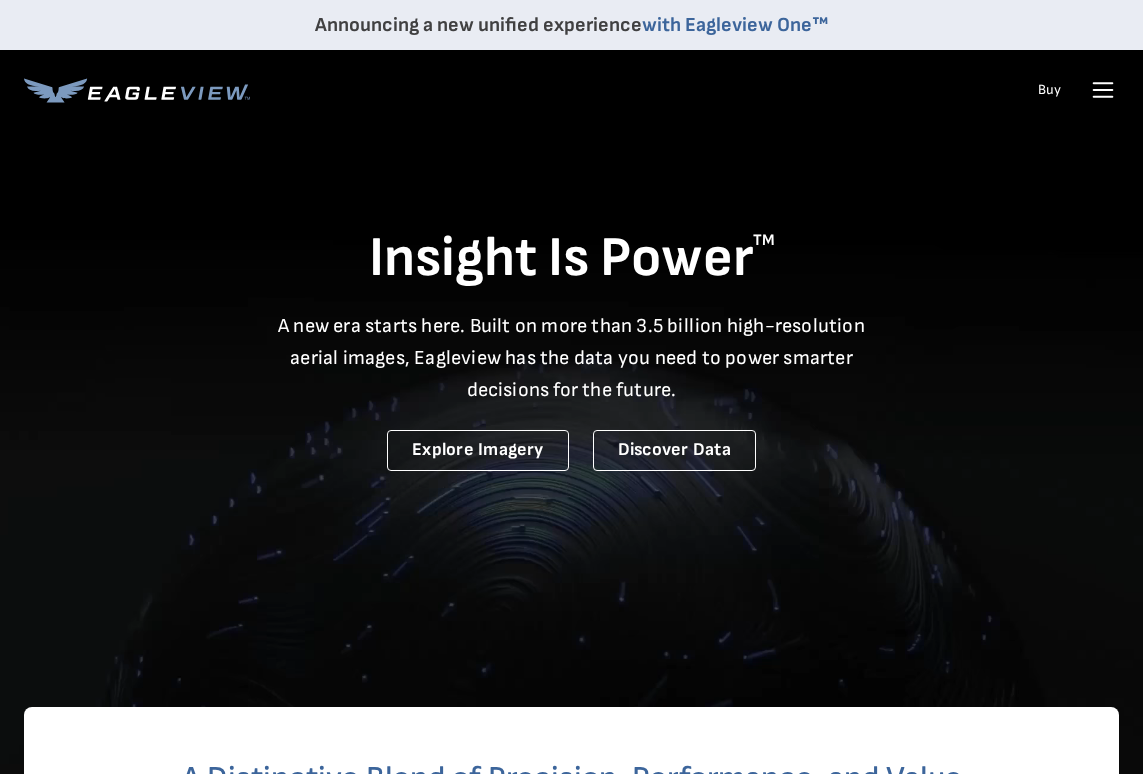 click 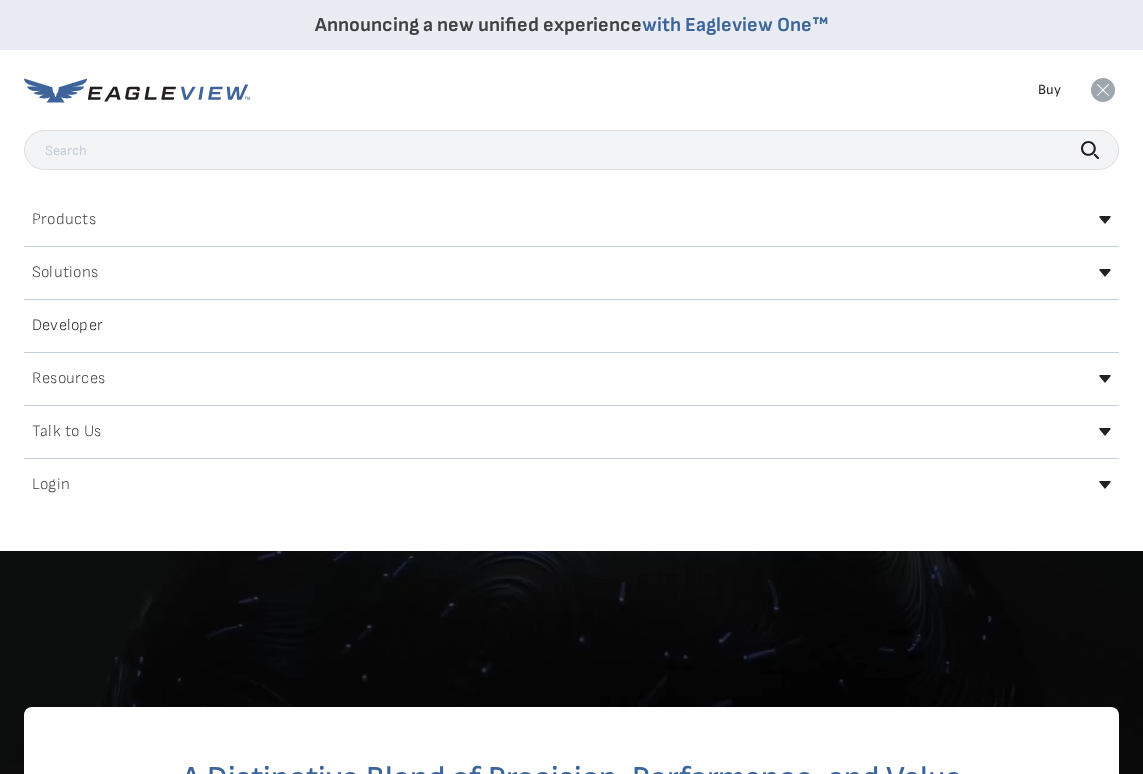click on "Login" at bounding box center [51, 485] 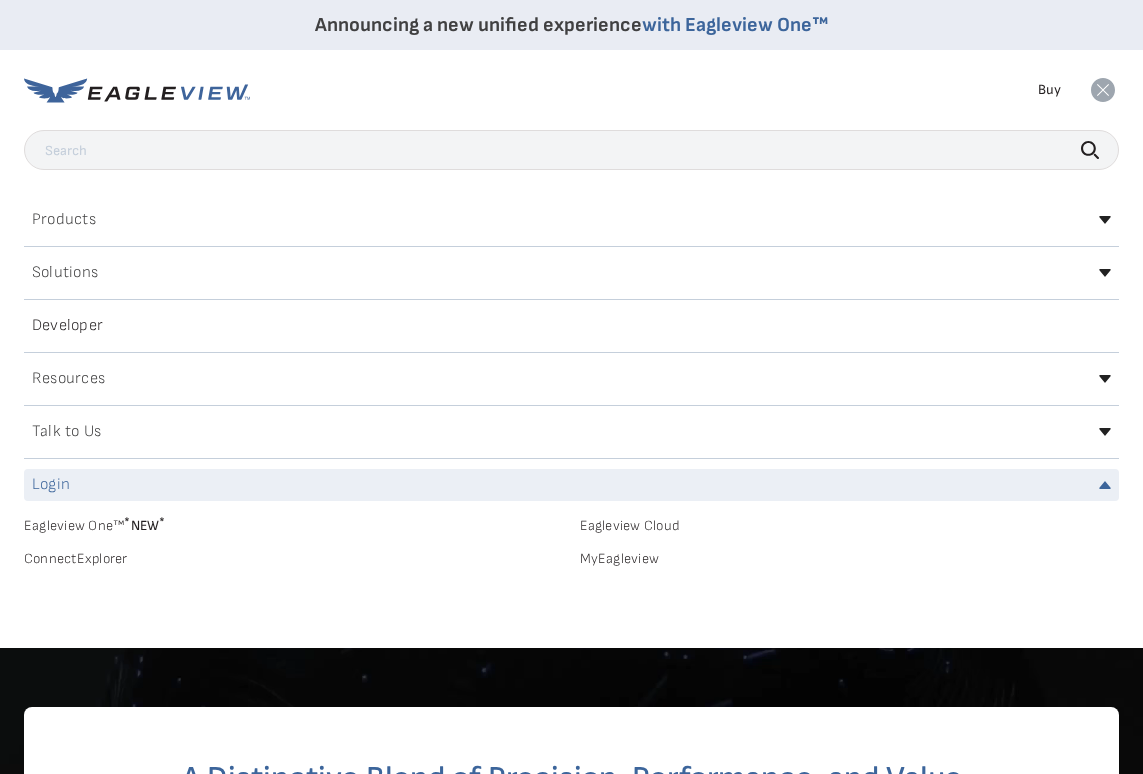 click on "Login" at bounding box center [51, 485] 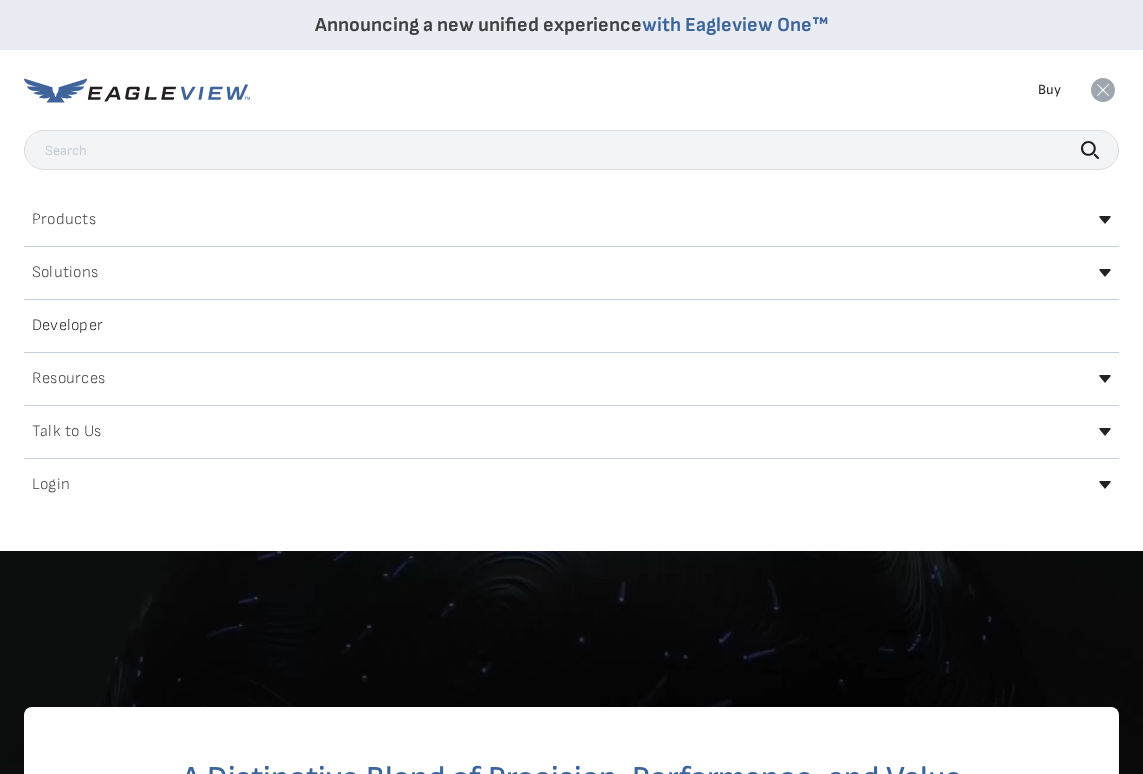 click on "Login" at bounding box center [51, 485] 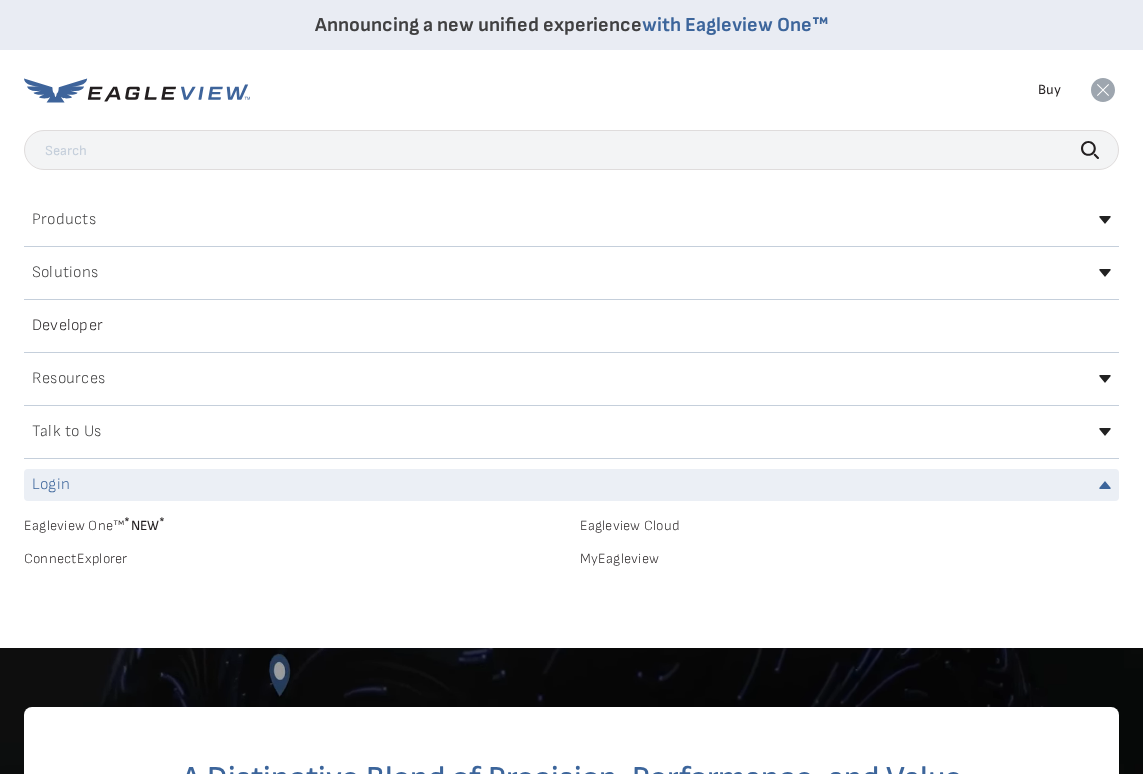 click on "MyEagleview" at bounding box center [850, 559] 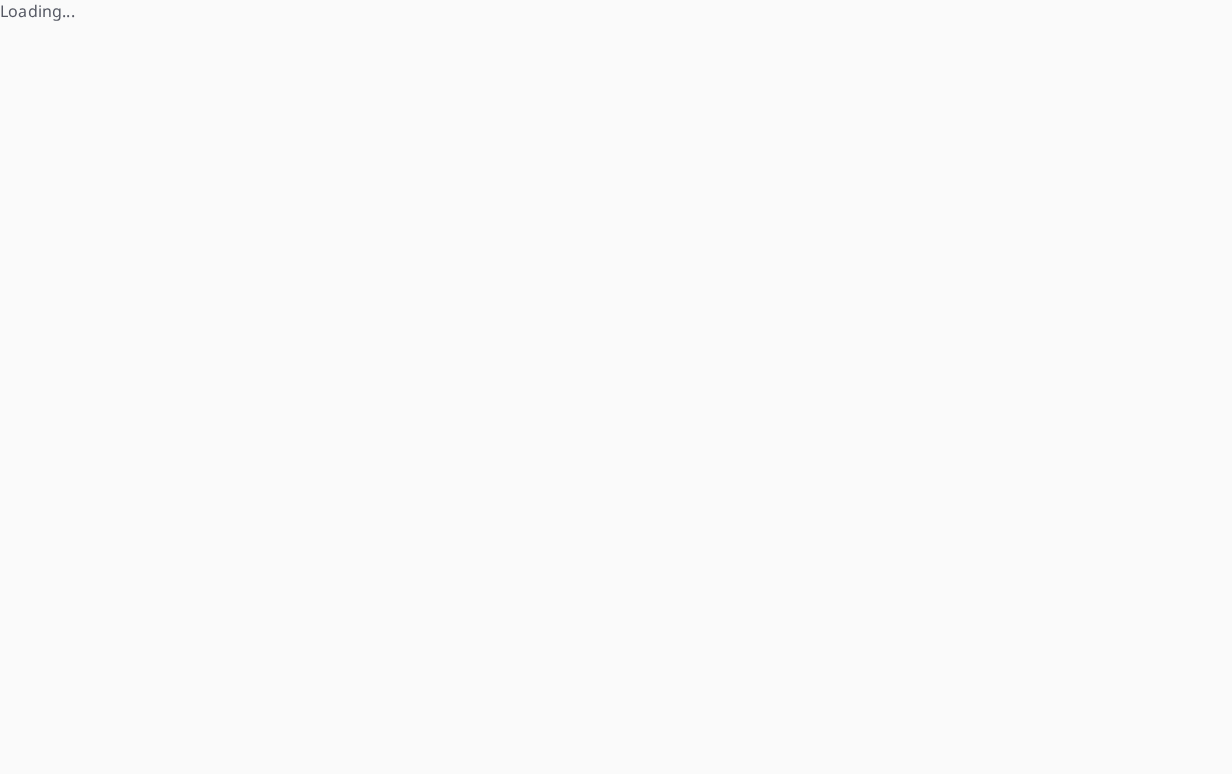 scroll, scrollTop: 0, scrollLeft: 0, axis: both 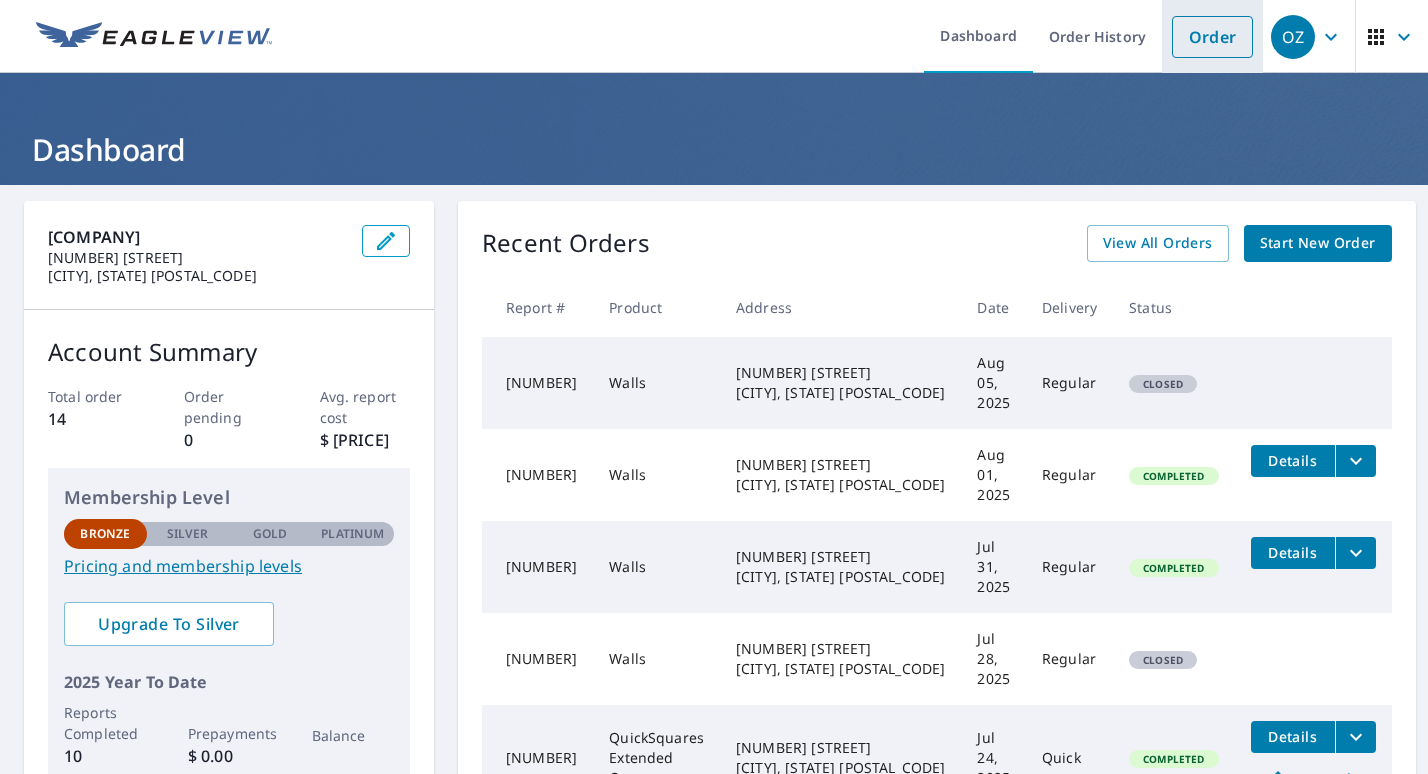 click on "Order" at bounding box center [1212, 37] 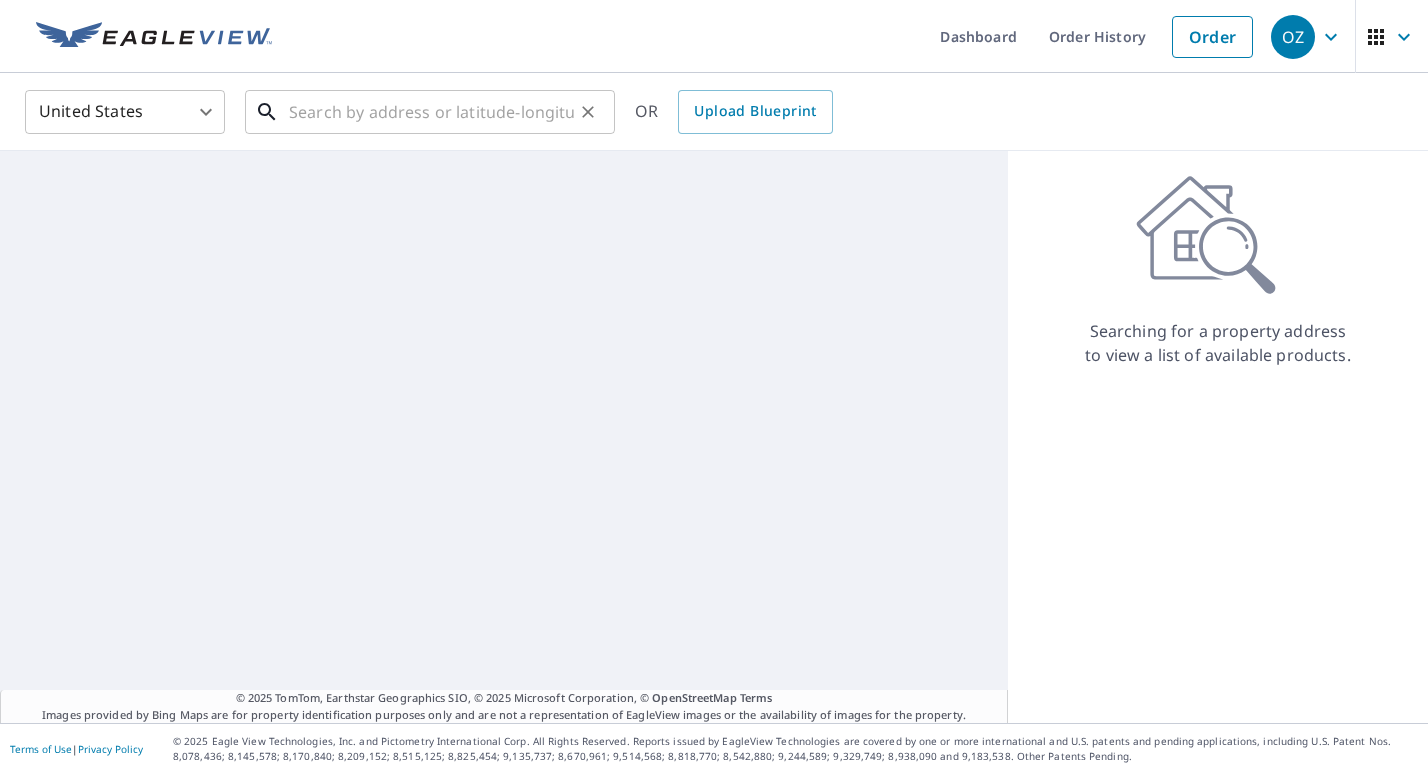 click at bounding box center [431, 112] 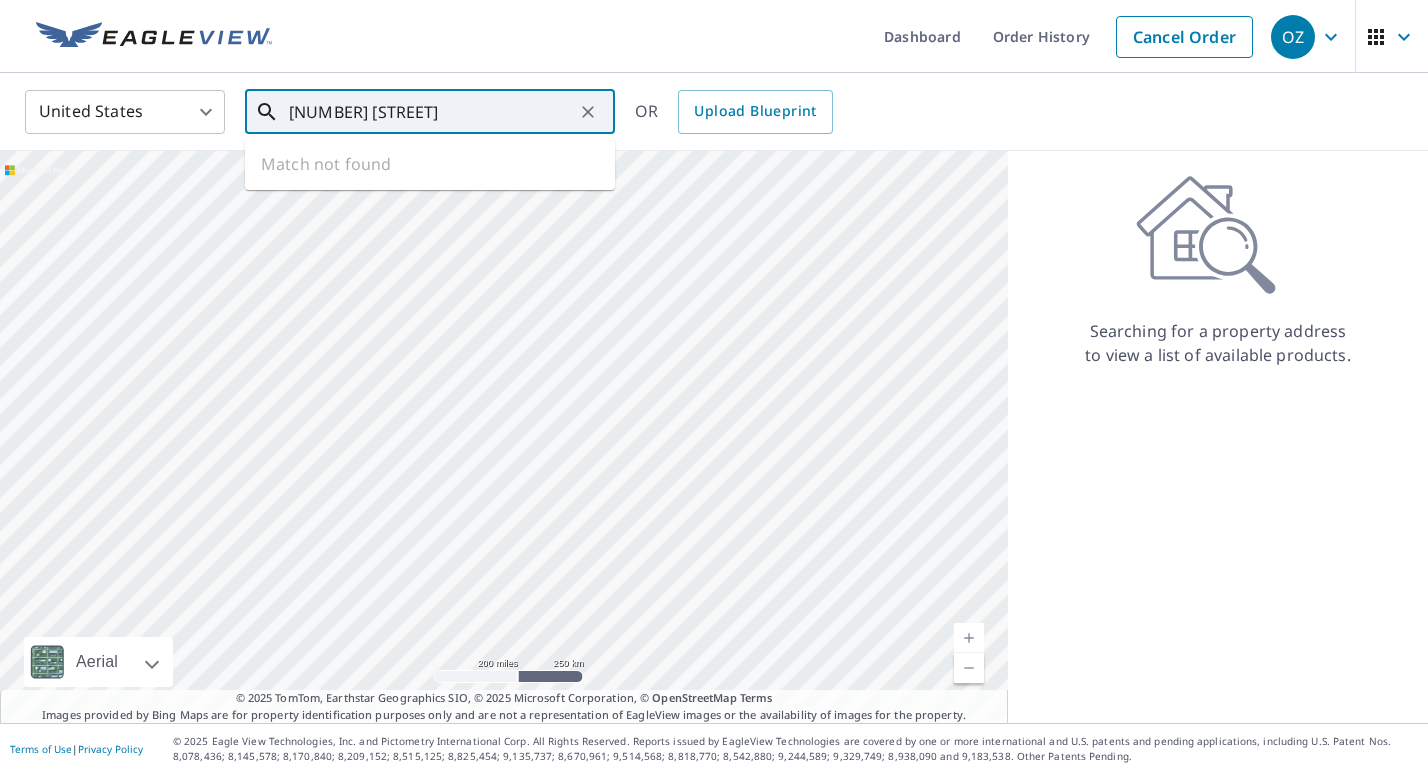 click on "[NUMBER] [STREET]" at bounding box center [431, 112] 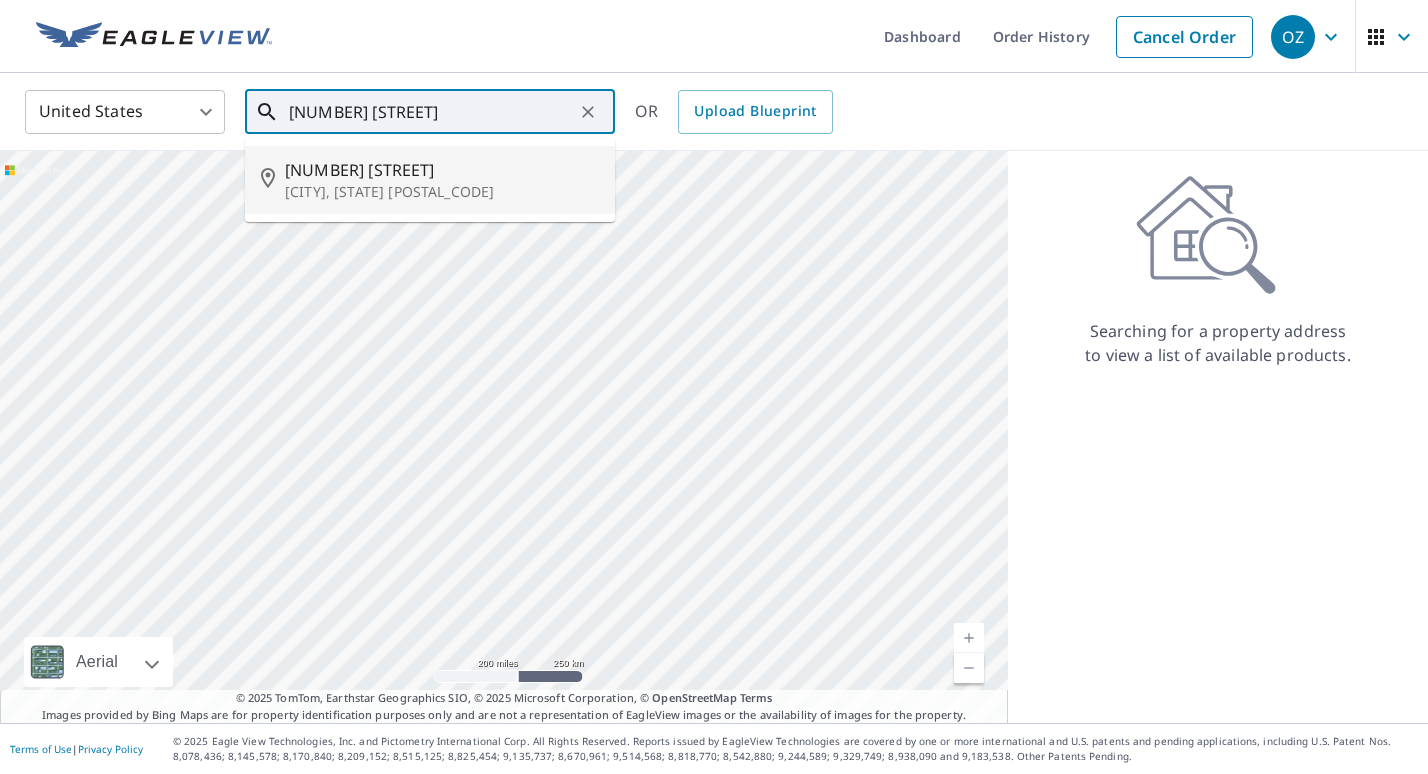 click on "[CITY], [STATE] [POSTAL_CODE]" at bounding box center (442, 192) 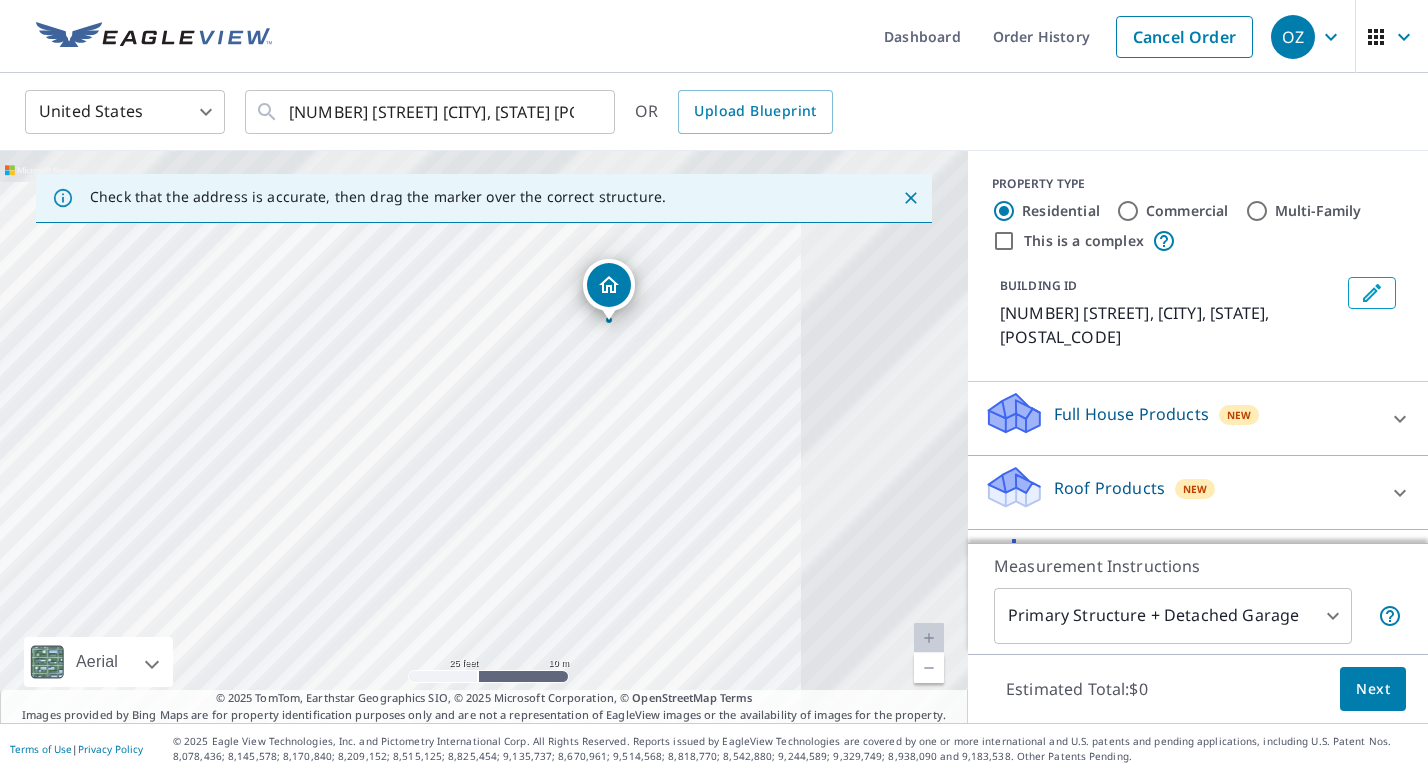 drag, startPoint x: 769, startPoint y: 384, endPoint x: 502, endPoint y: 515, distance: 297.40546 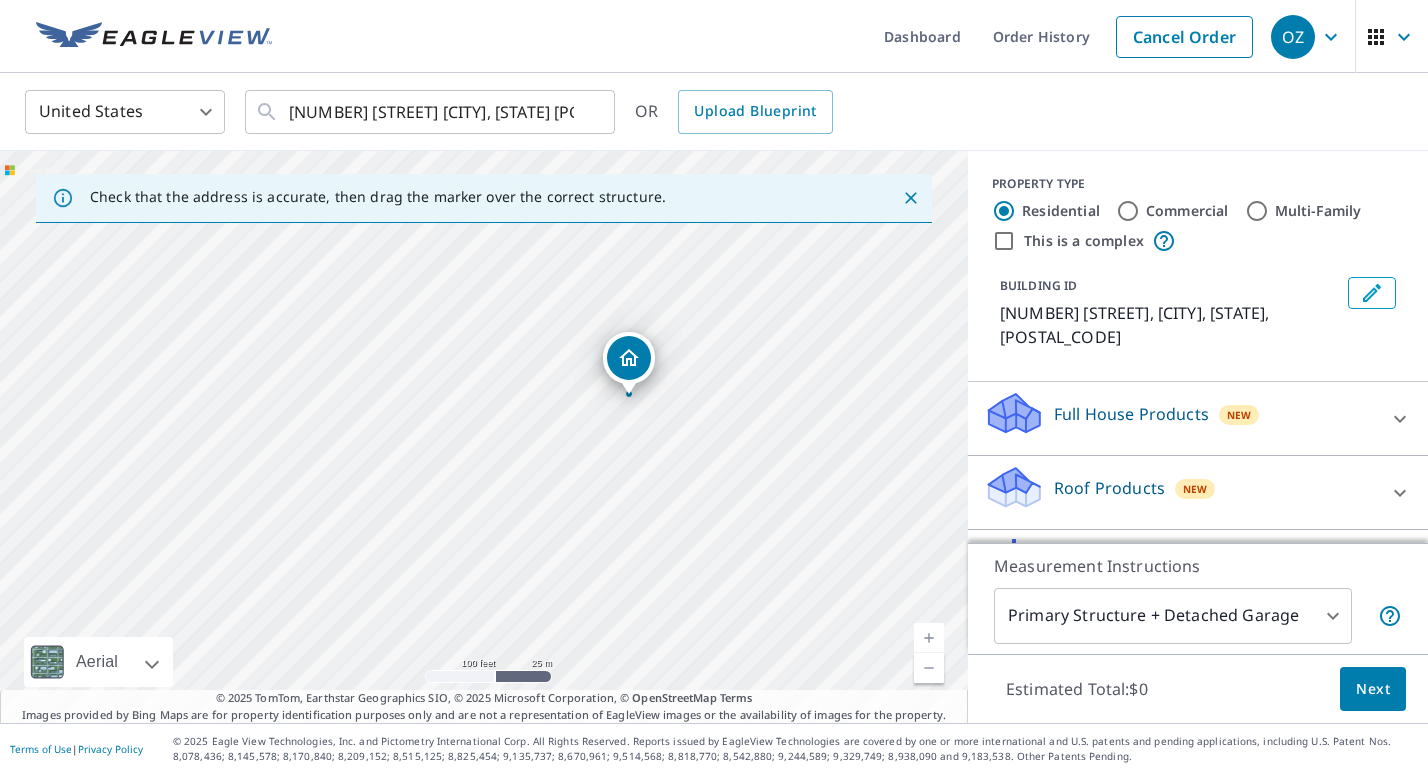 drag, startPoint x: 723, startPoint y: 394, endPoint x: 678, endPoint y: 409, distance: 47.434166 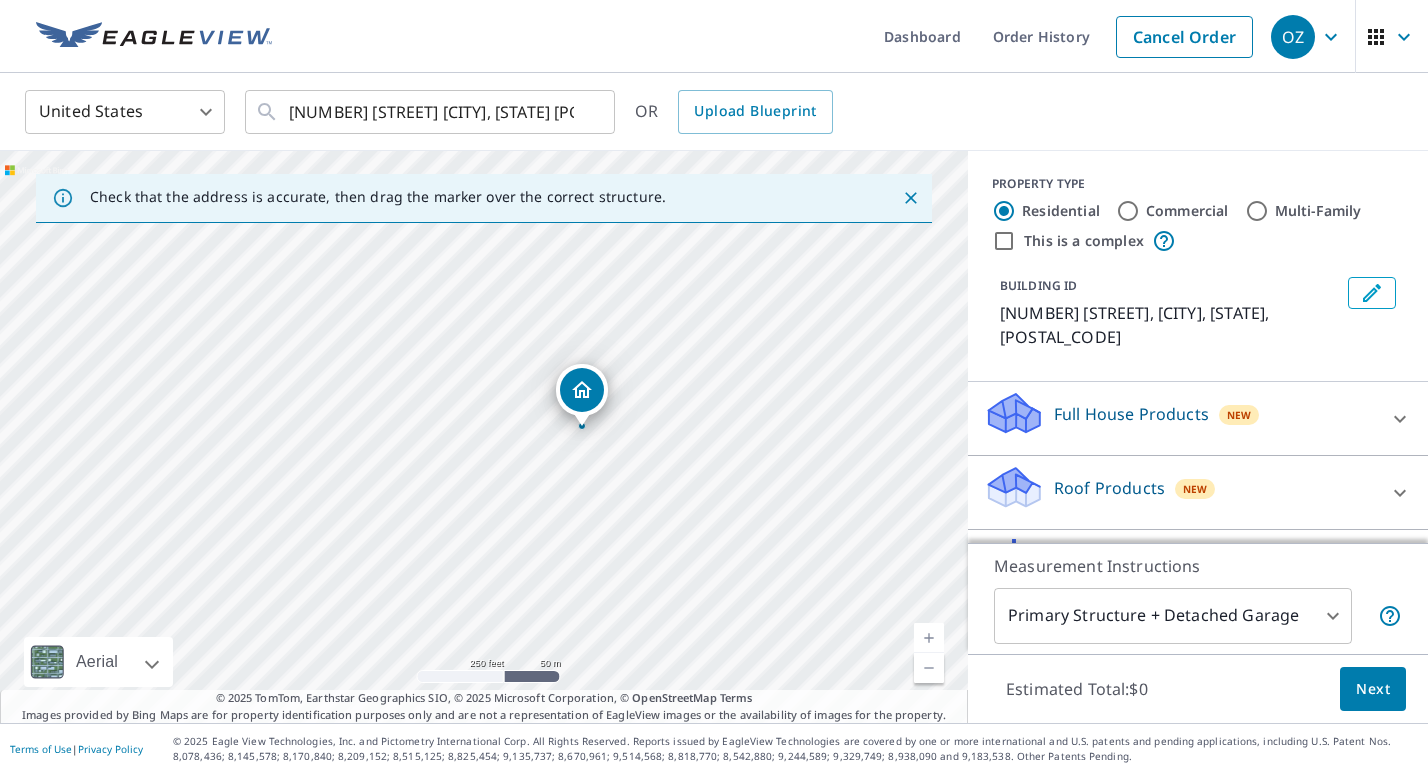 drag, startPoint x: 626, startPoint y: 455, endPoint x: 621, endPoint y: 422, distance: 33.37664 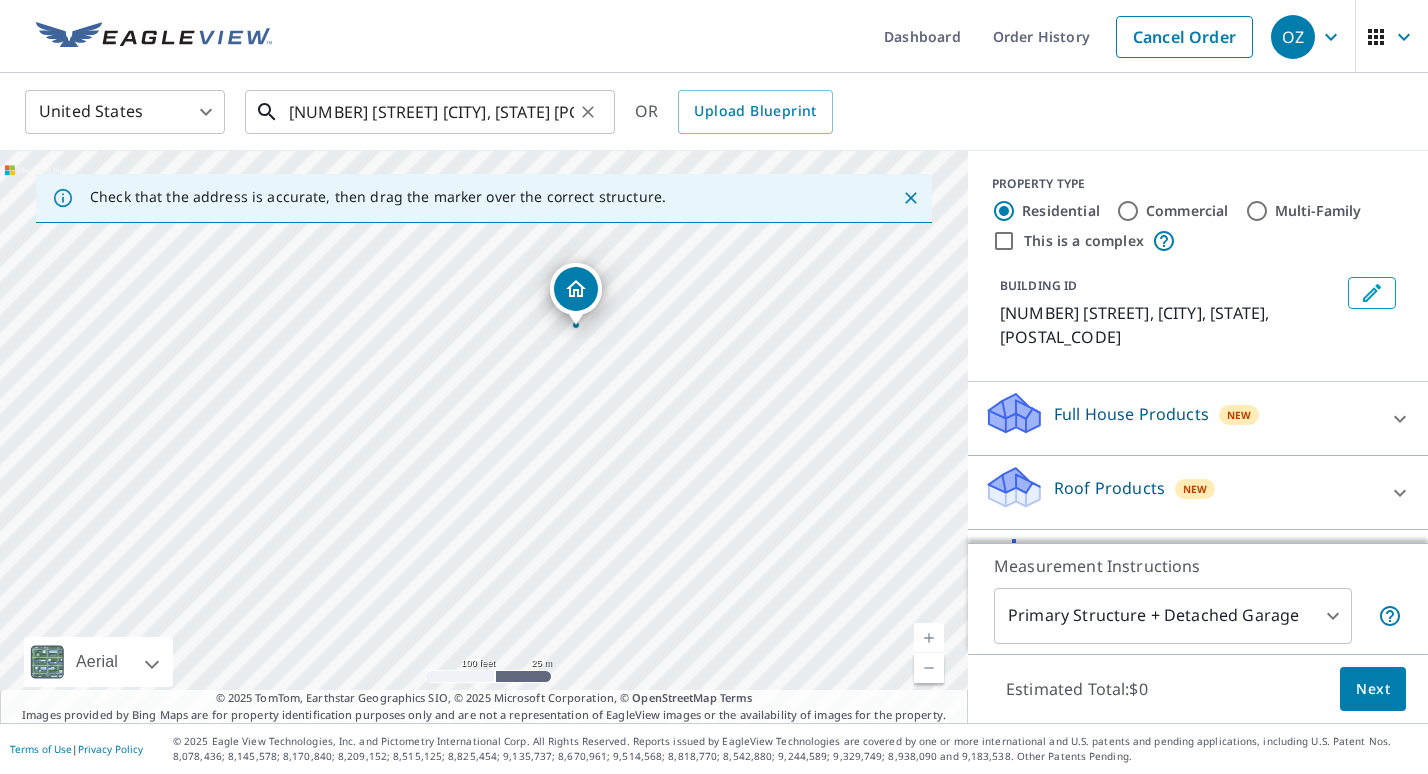 click on "[NUMBER] [STREET] [CITY], [STATE] [POSTAL_CODE]" at bounding box center [431, 112] 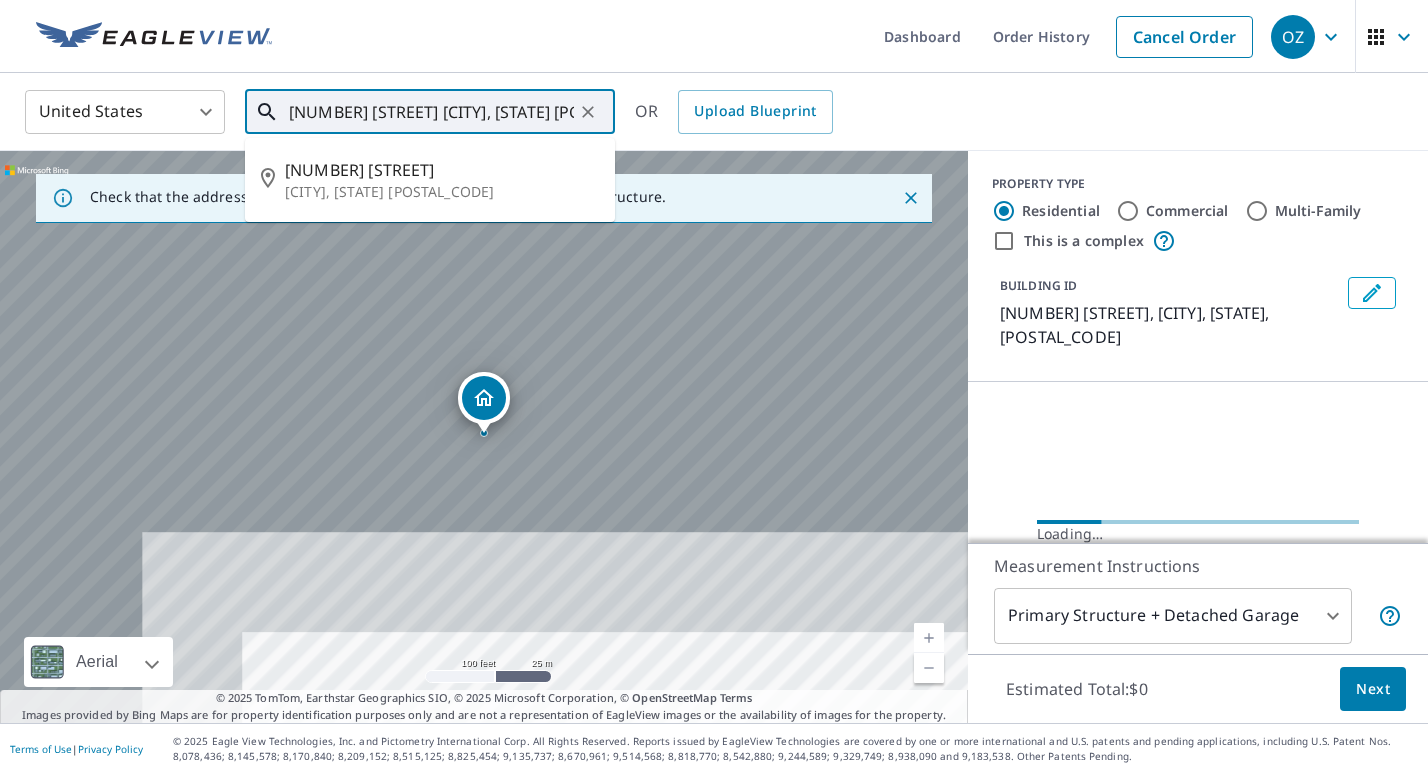 click on "[NUMBER] [STREET] [CITY], [STATE] [POSTAL_CODE]" at bounding box center [431, 112] 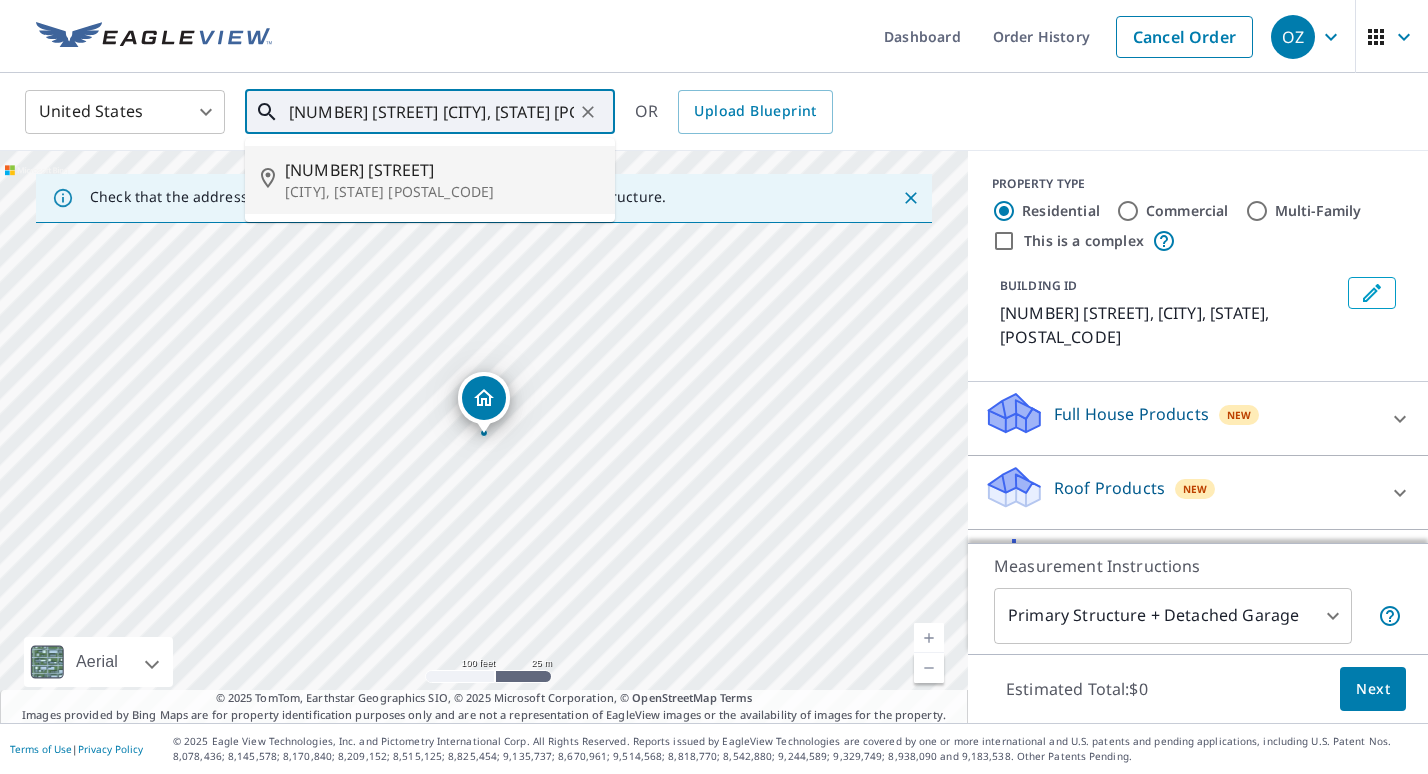 click on "[NUMBER] [STREET]" at bounding box center (442, 170) 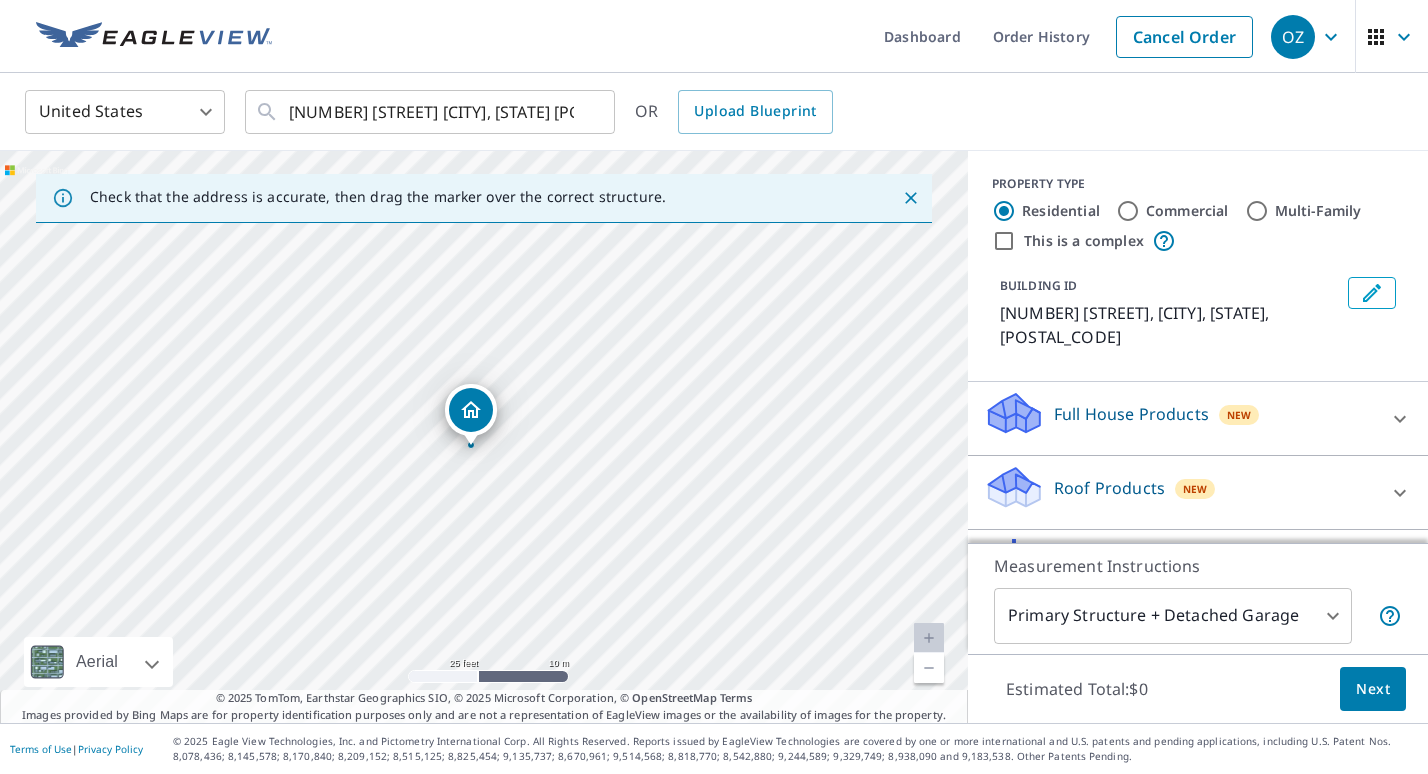 drag, startPoint x: 752, startPoint y: 423, endPoint x: 707, endPoint y: 408, distance: 47.434166 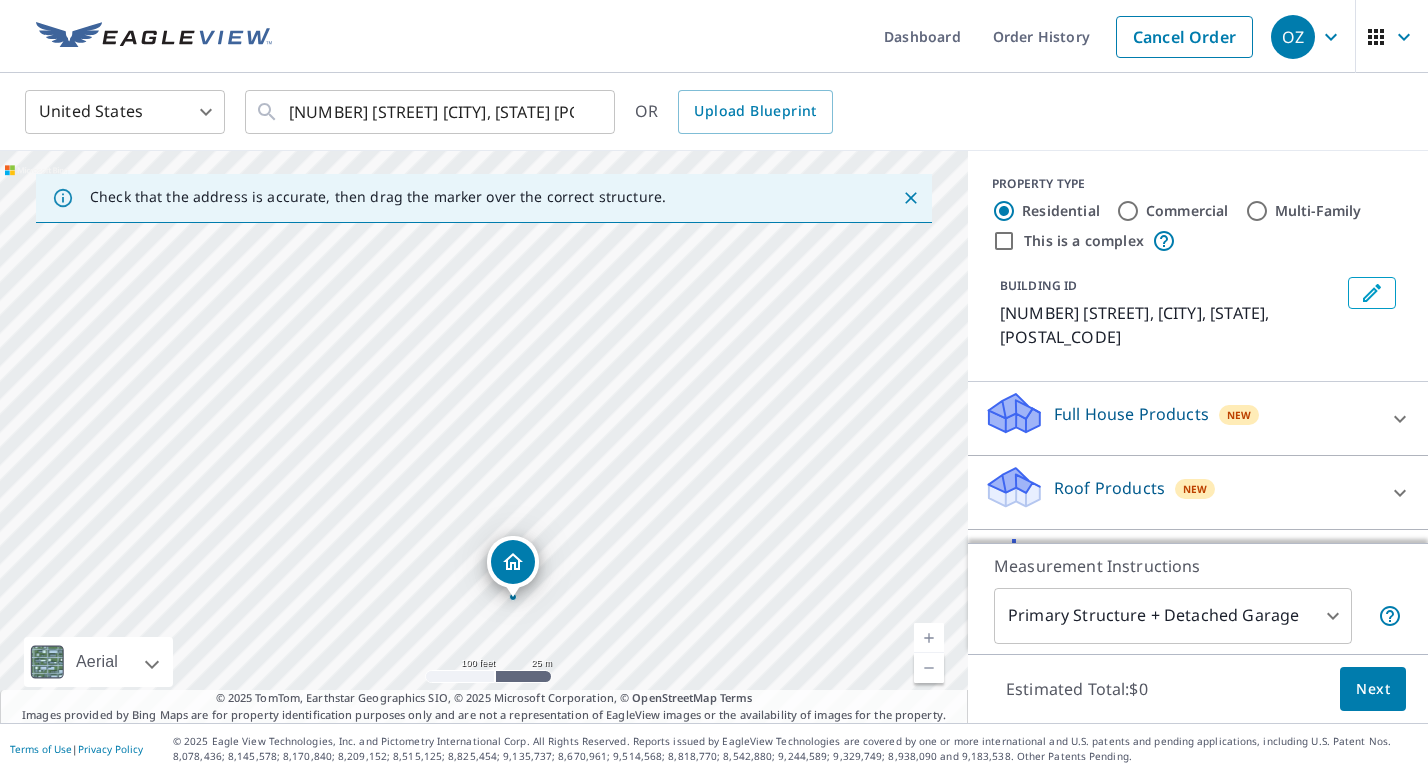 drag, startPoint x: 814, startPoint y: 332, endPoint x: 707, endPoint y: 502, distance: 200.8706 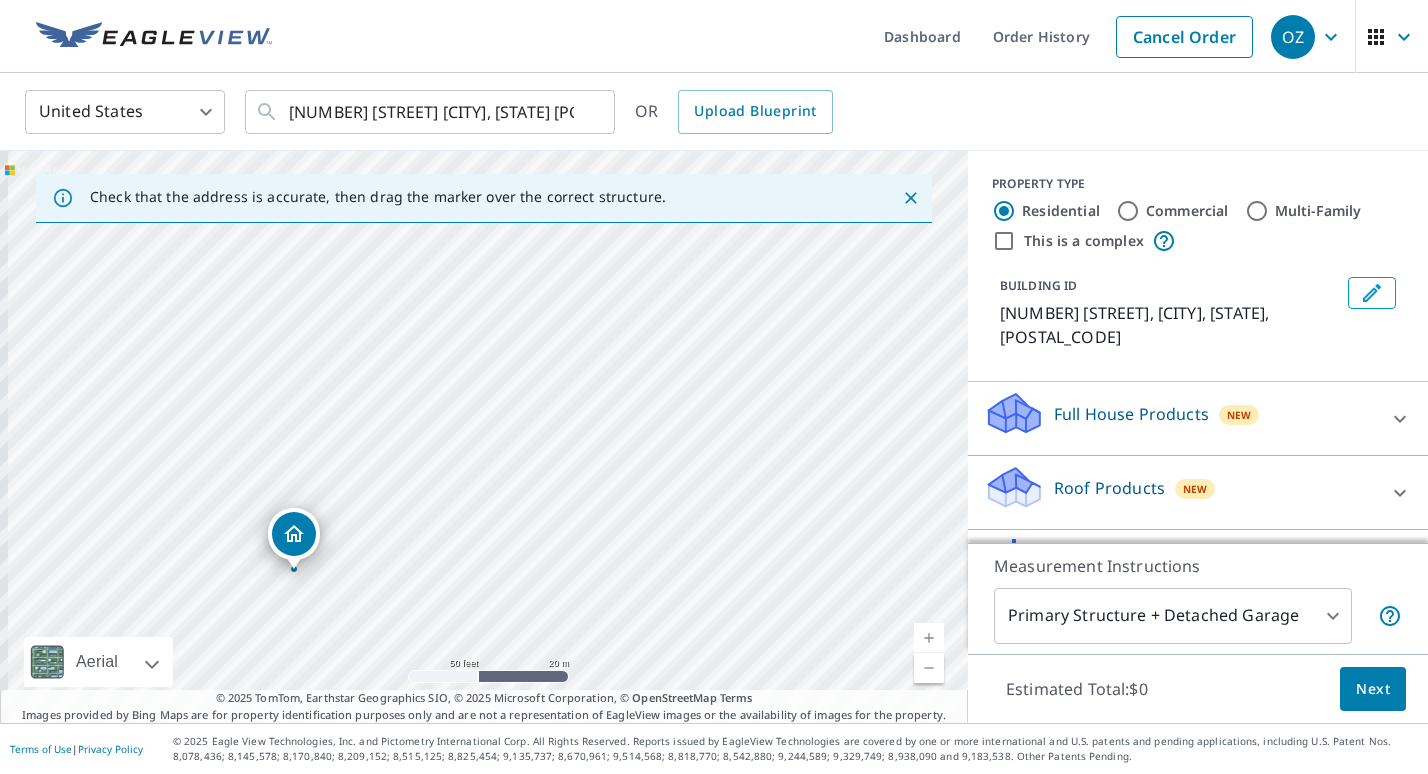 drag, startPoint x: 545, startPoint y: 511, endPoint x: 650, endPoint y: 429, distance: 133.22537 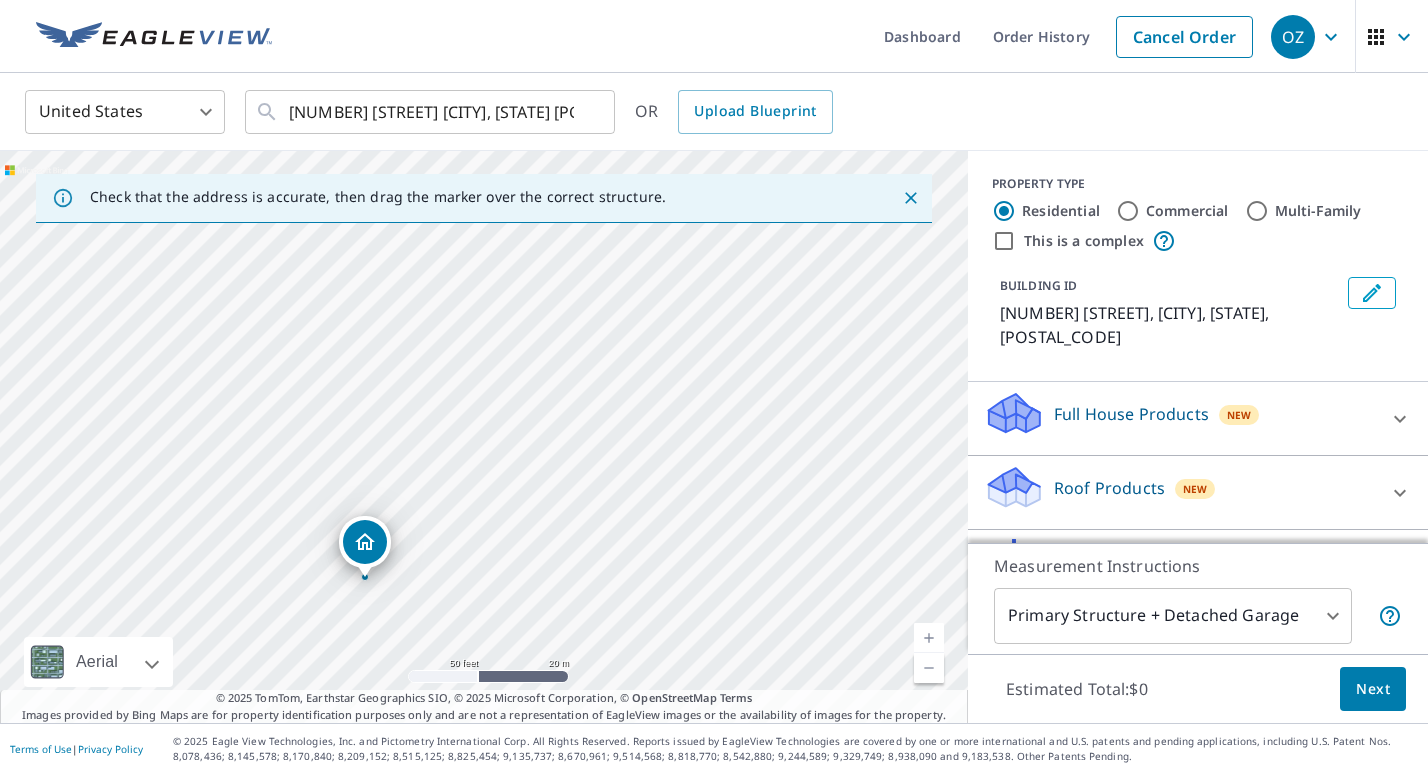 drag, startPoint x: 585, startPoint y: 426, endPoint x: 656, endPoint y: 435, distance: 71.568146 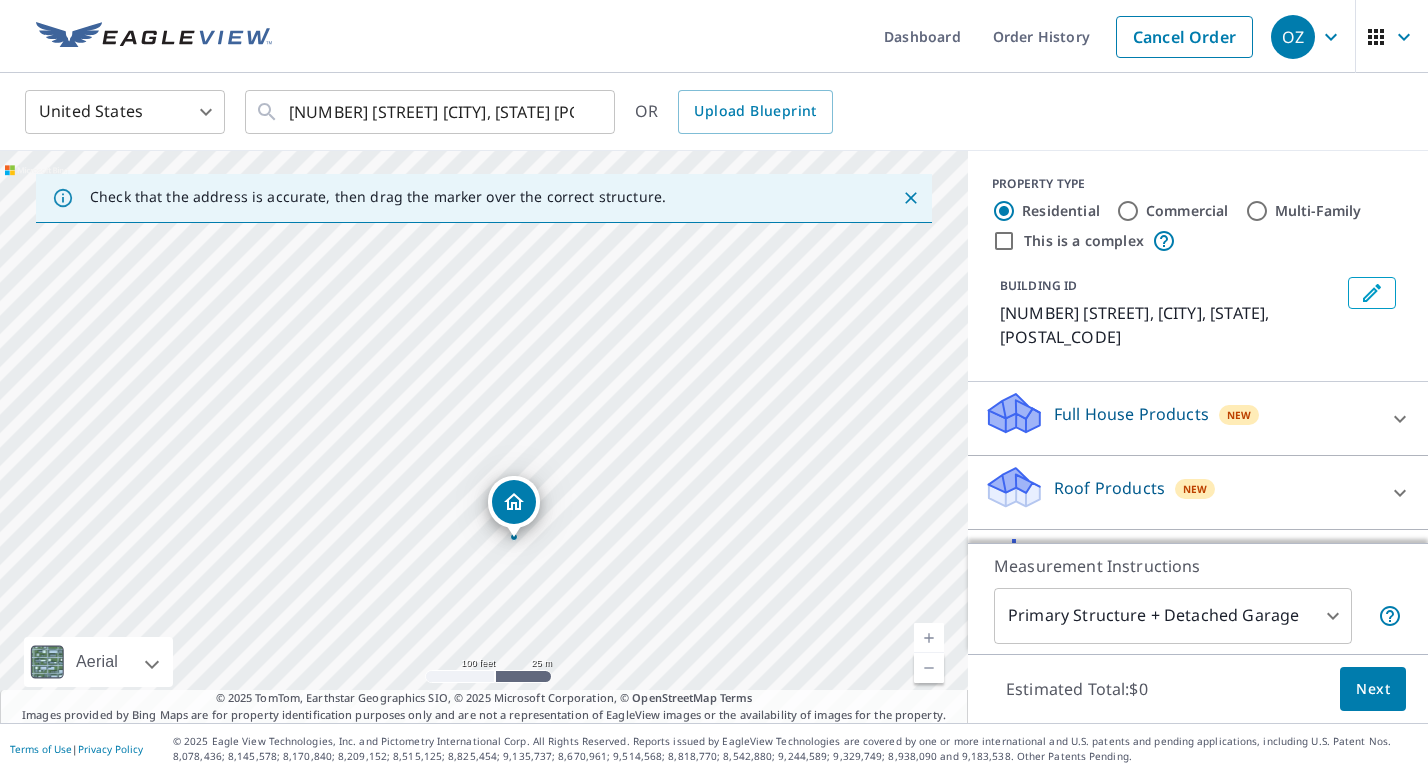 drag, startPoint x: 656, startPoint y: 435, endPoint x: 660, endPoint y: 467, distance: 32.24903 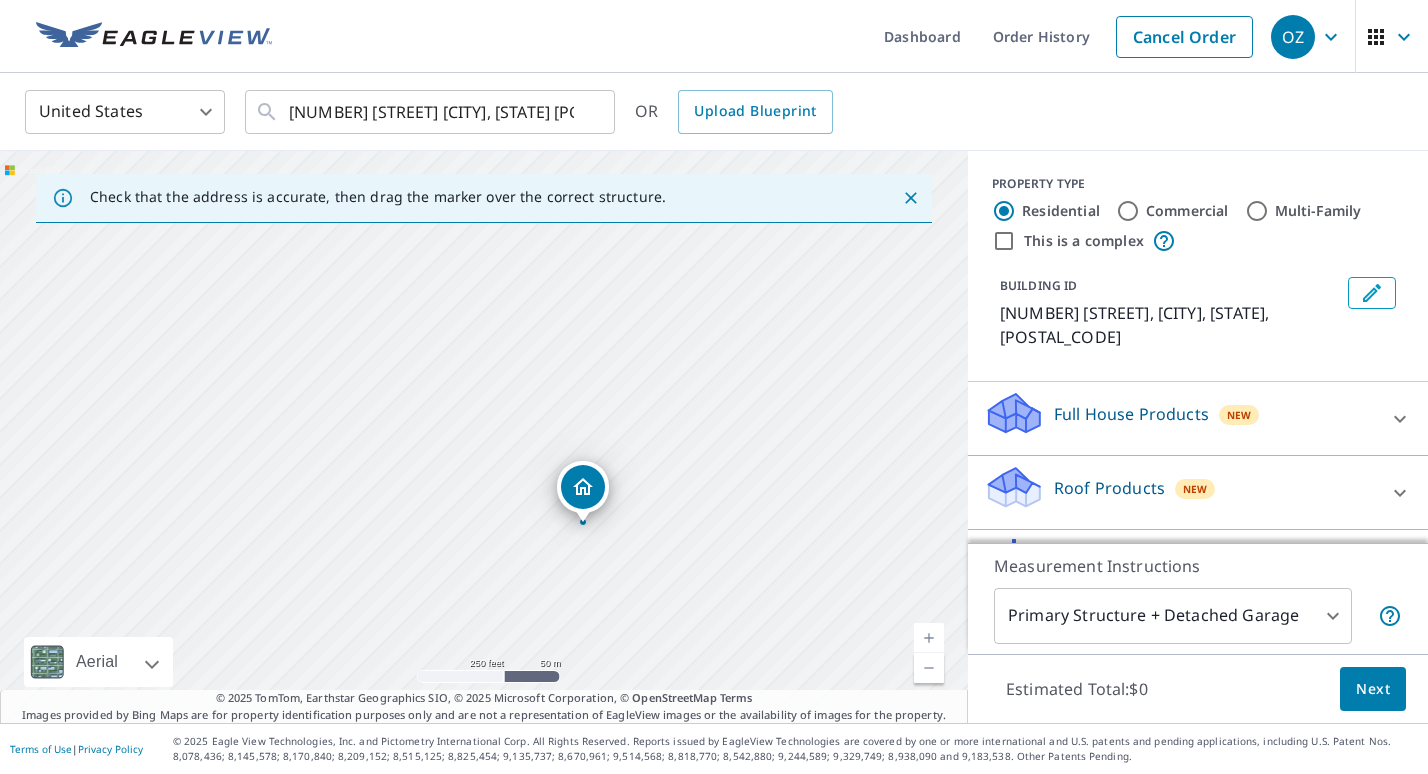 drag, startPoint x: 655, startPoint y: 456, endPoint x: 655, endPoint y: 478, distance: 22 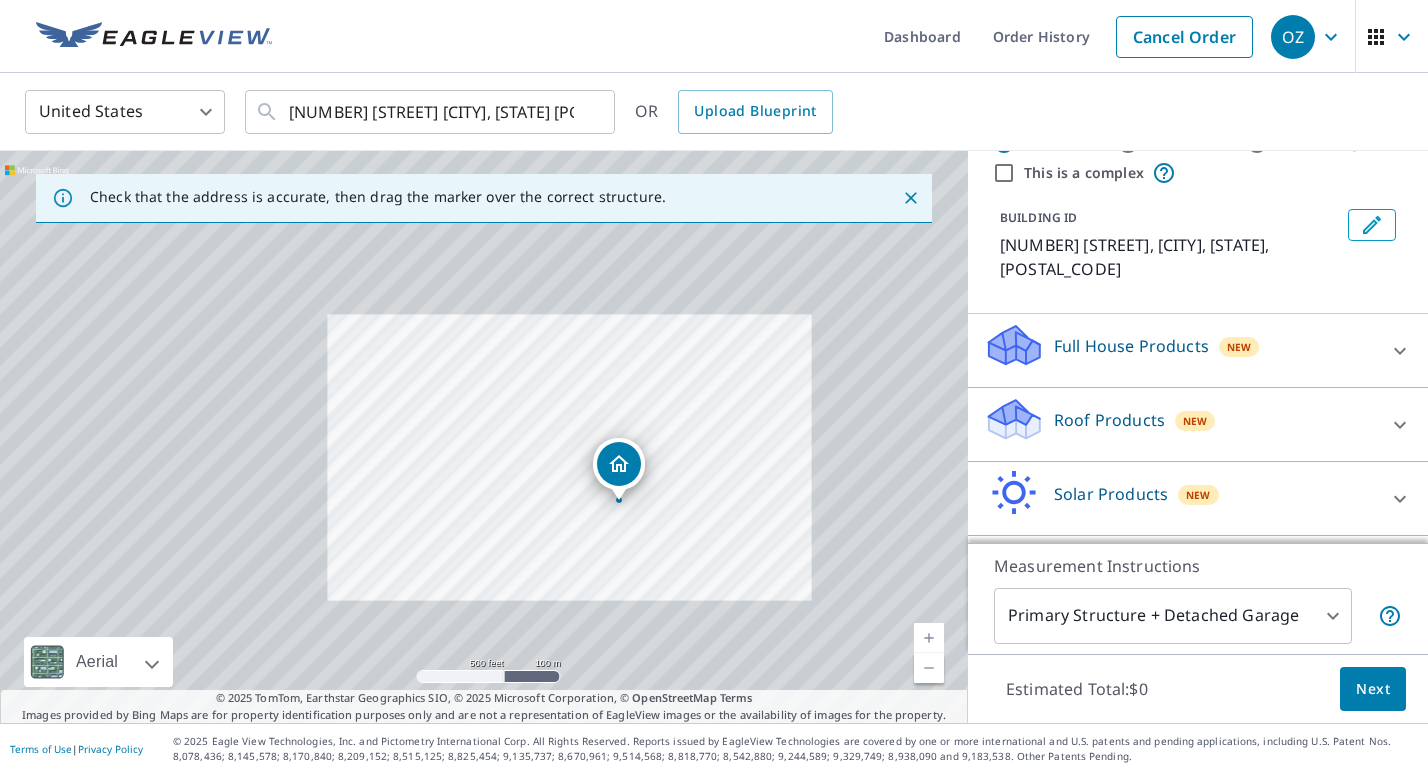 scroll, scrollTop: 111, scrollLeft: 0, axis: vertical 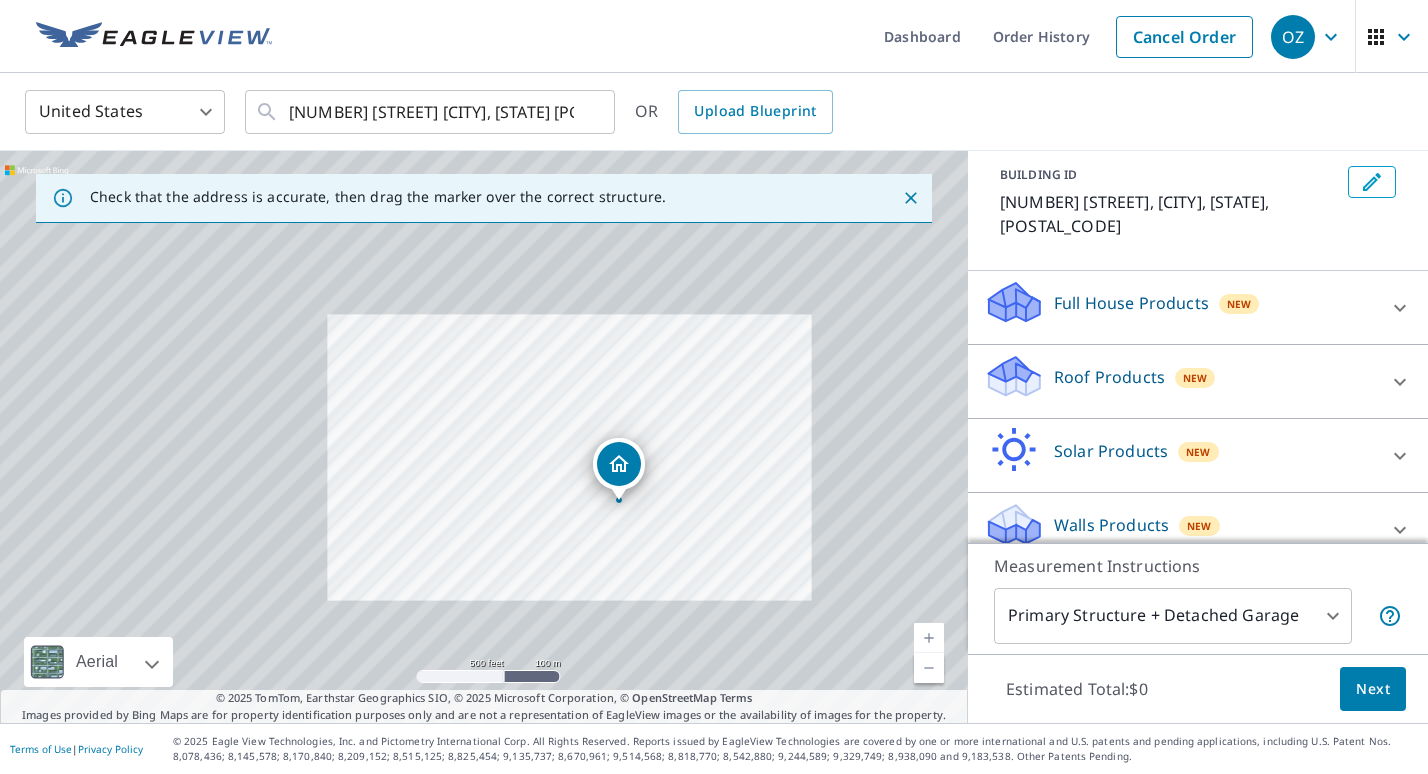 click on "New" at bounding box center [1195, 378] 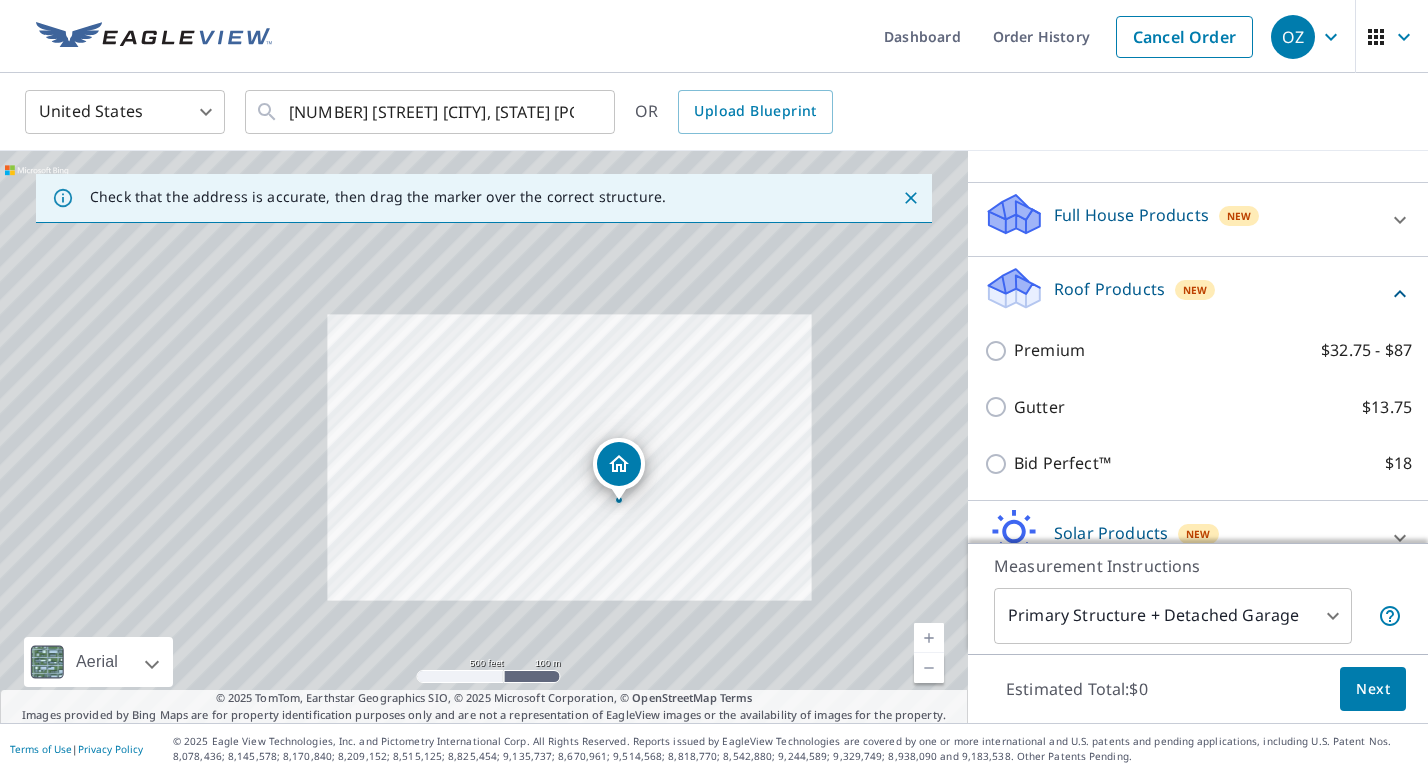 scroll, scrollTop: 201, scrollLeft: 0, axis: vertical 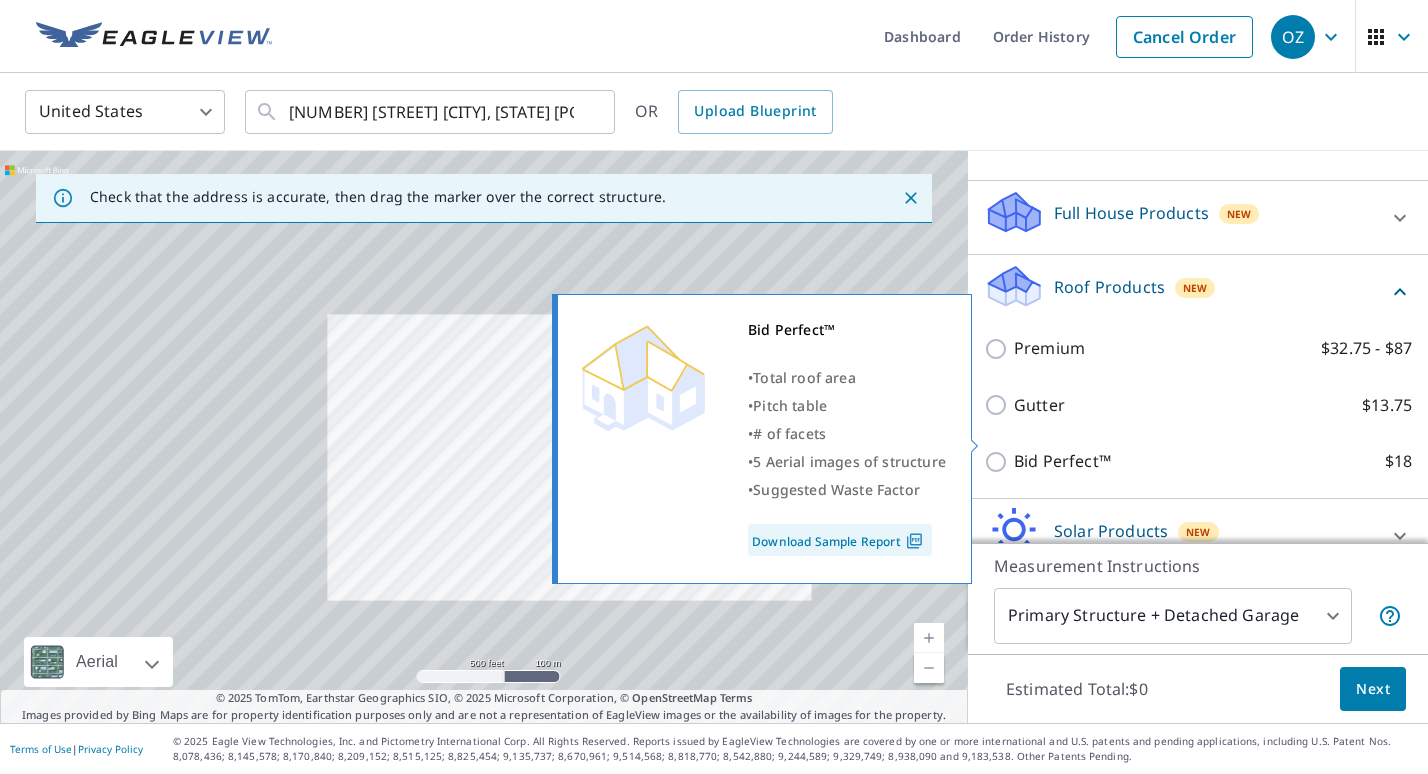 click on "Bid Perfect™ $18" at bounding box center [999, 462] 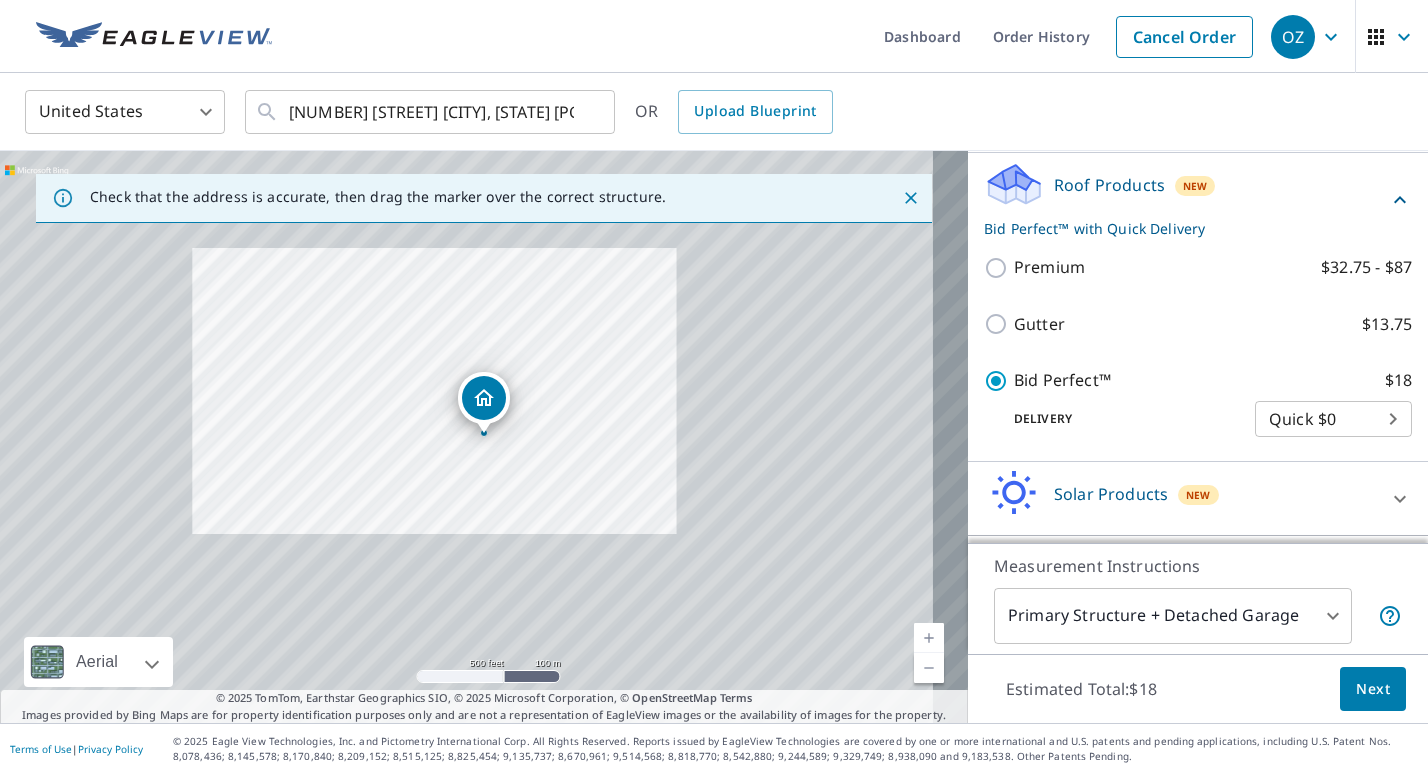 scroll, scrollTop: 348, scrollLeft: 0, axis: vertical 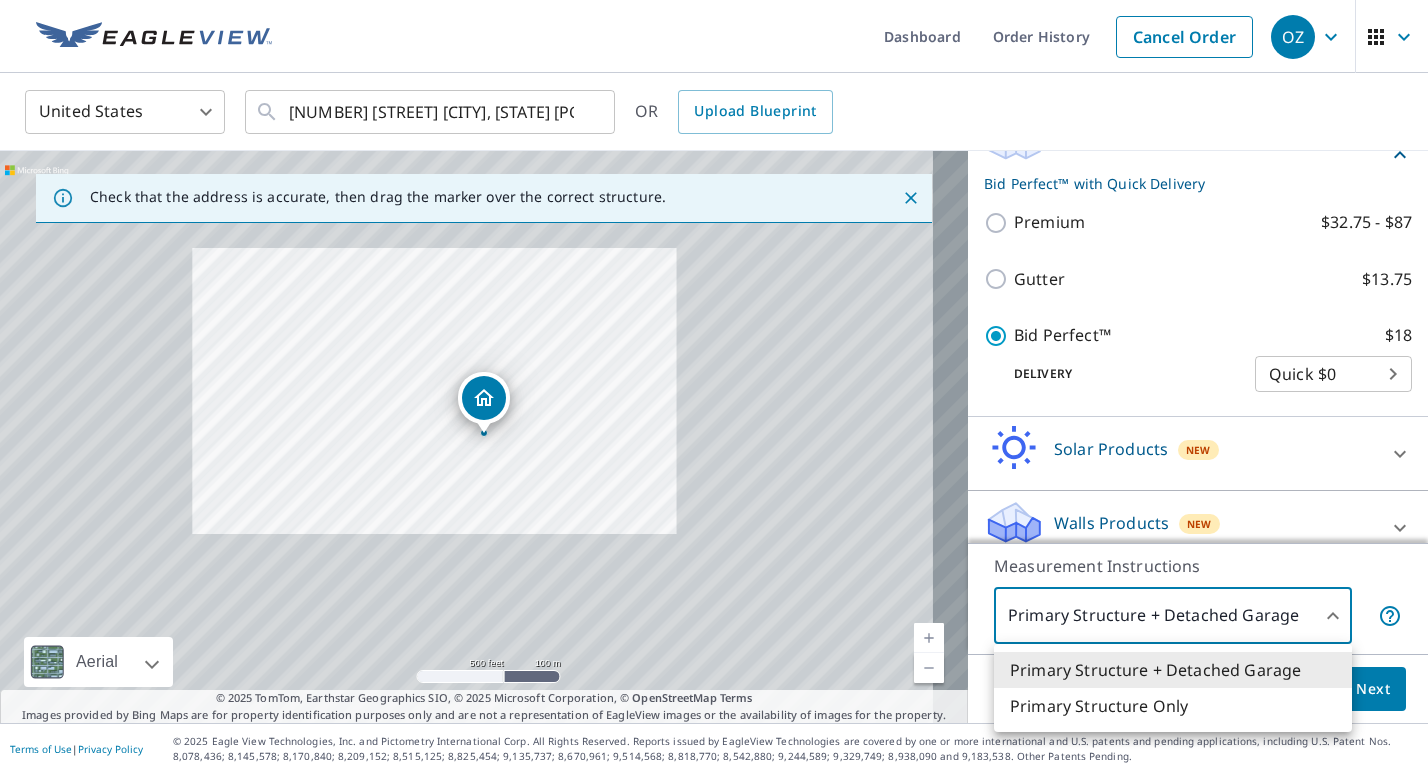 click on "OZ OZ
Dashboard Order History Cancel Order OZ United States US ​ [NUMBER] [STREET] [CITY], [STATE] [POSTAL_CODE] ​ OR Upload Blueprint Check that the address is accurate, then drag the marker over the correct structure. [NUMBER] [STREET] [CITY], [STATE] [POSTAL_CODE] Aerial Road A standard road map Aerial A detailed look from above Labels Labels 500 feet 100 m © 2025 TomTom, © Vexcel Imaging, © 2025 Microsoft Corporation,  © OpenStreetMap Terms © 2025 TomTom, Earthstar Geographics SIO, © 2025 Microsoft Corporation, ©   OpenStreetMap   Terms Images provided by Bing Maps are for property identification purposes only and are not a representation of EagleView images or the availability of images for the property. PROPERTY TYPE Residential Commercial Multi-Family This is a complex BUILDING ID [NUMBER] [STREET], [CITY], [STATE], [POSTAL_CODE] Full House Products New Full House™ $105 Roof Products New Bid Perfect™ with Quick Delivery Premium $32.75 - $87 Gutter $13.75 Bid Perfect™ $18 Delivery Quick $0 45 ​ New $63.25" at bounding box center (714, 387) 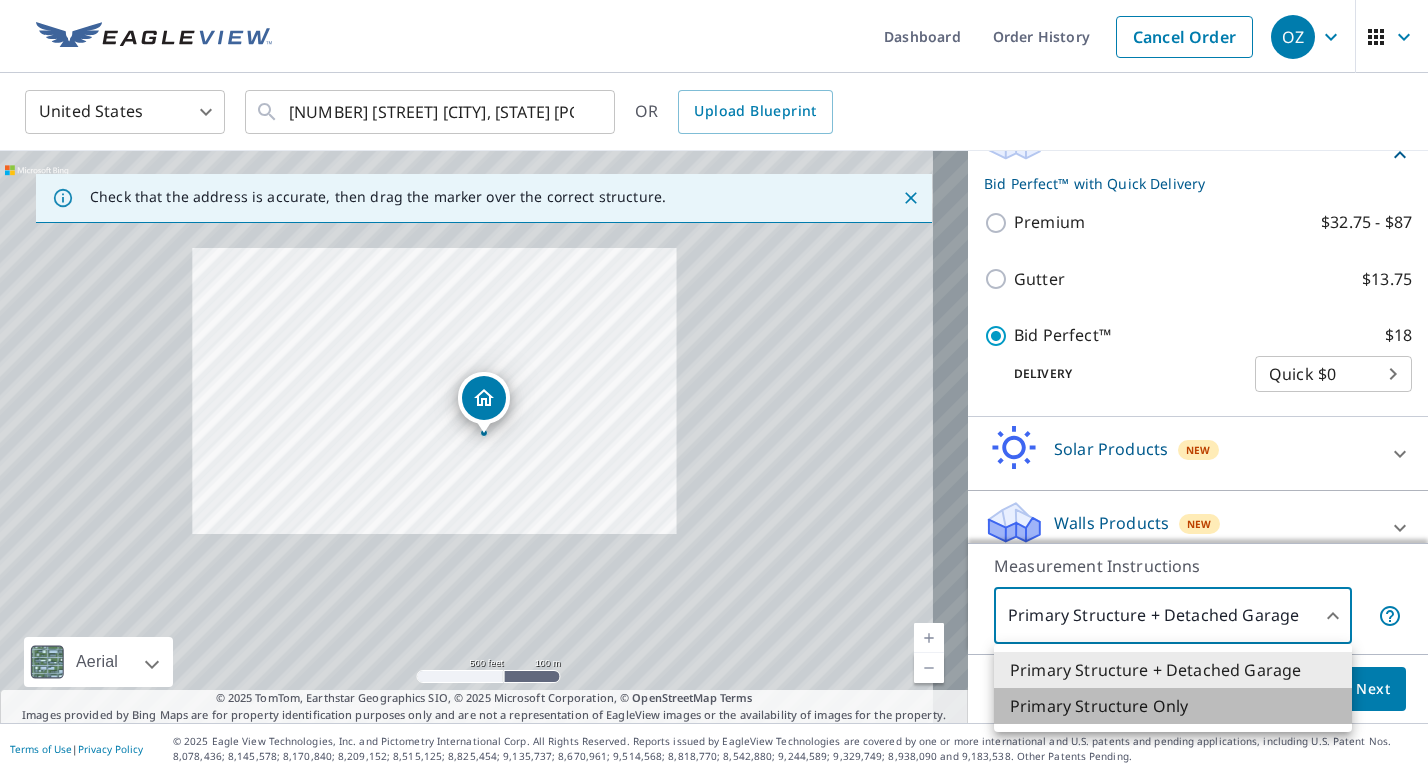 click on "Primary Structure Only" at bounding box center (1173, 706) 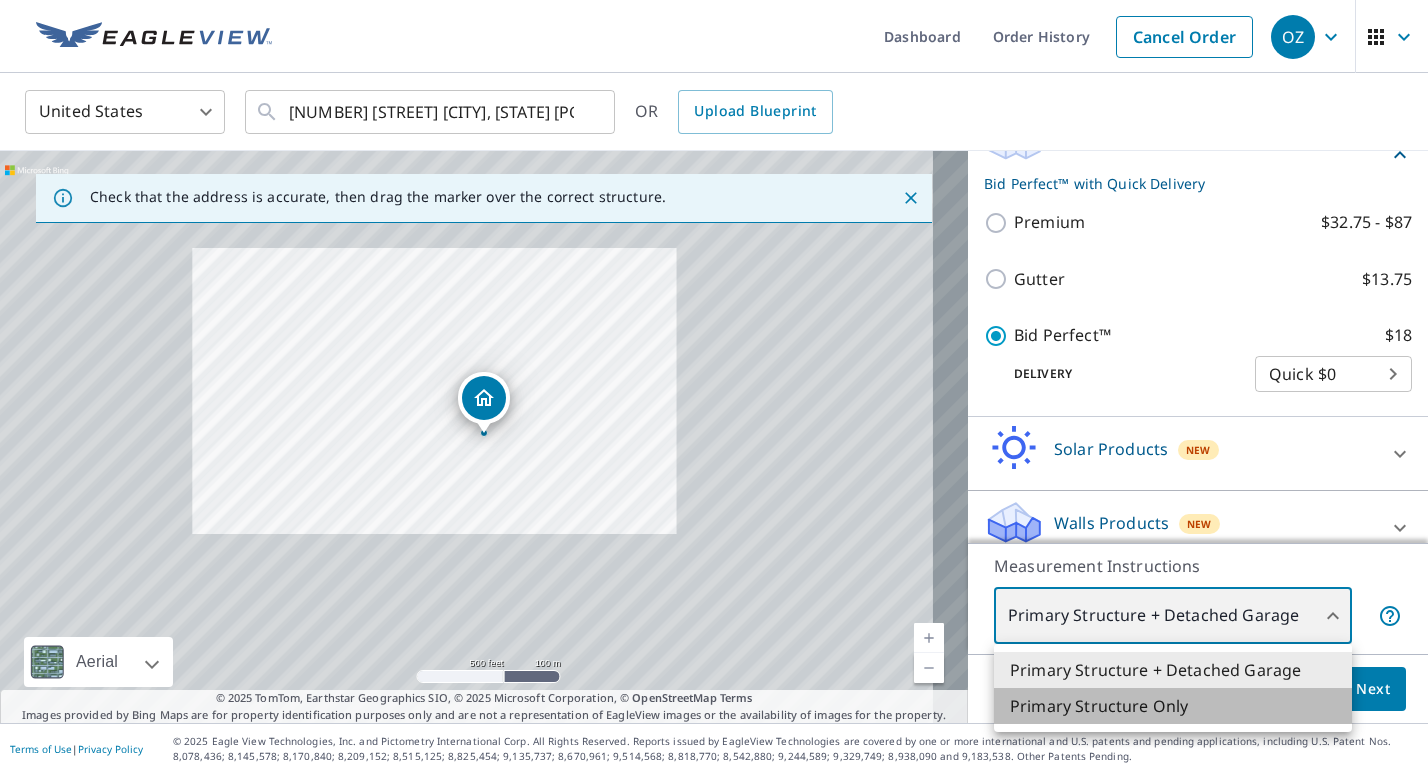 type on "2" 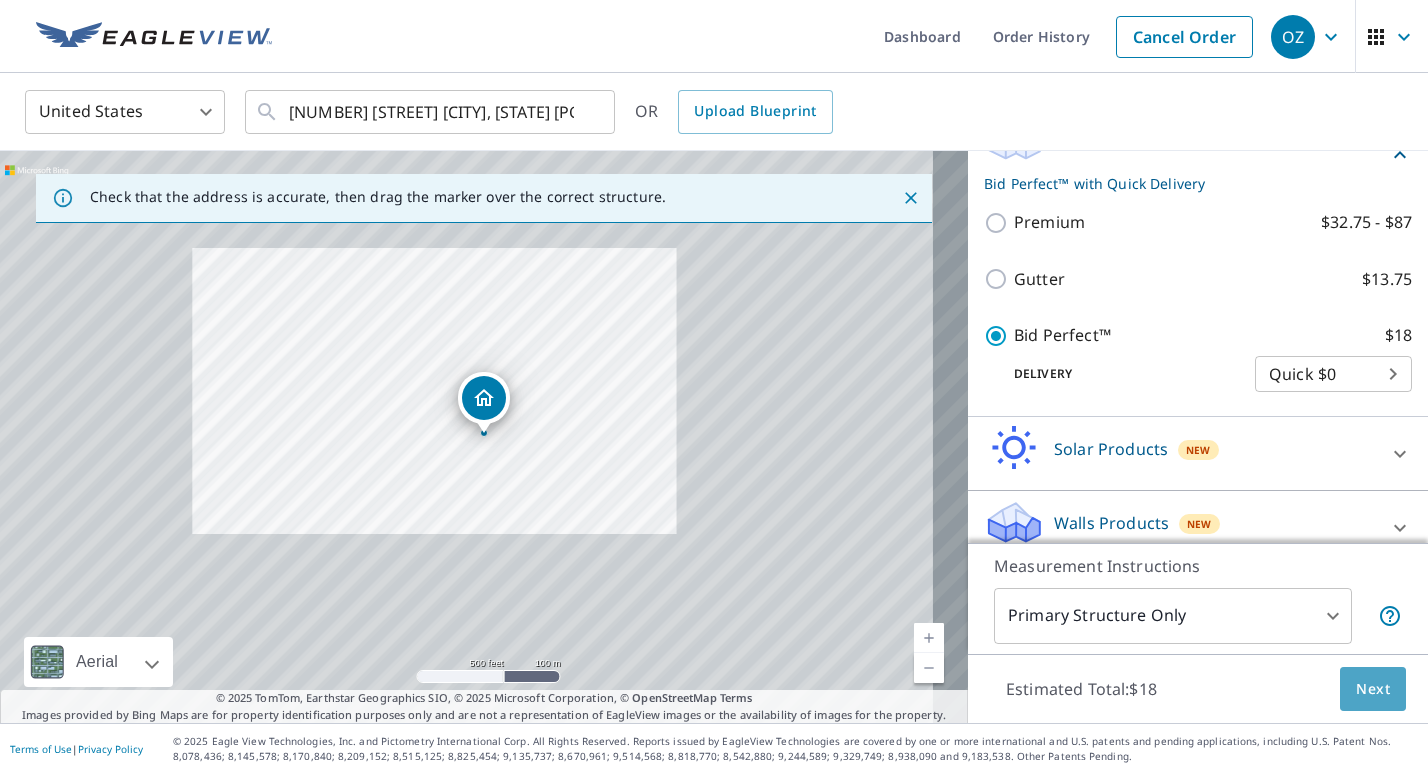 click on "Next" at bounding box center [1373, 689] 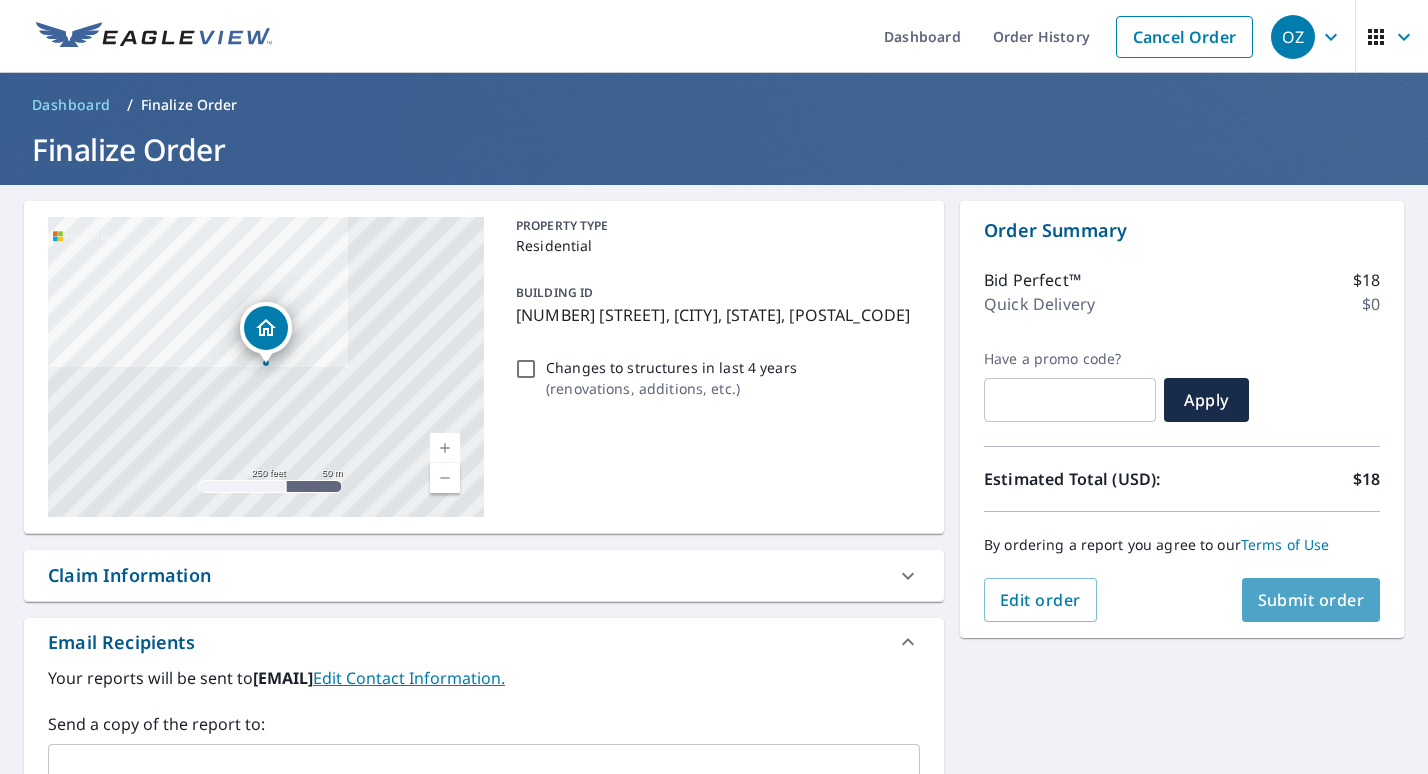 click on "Submit order" at bounding box center [1311, 600] 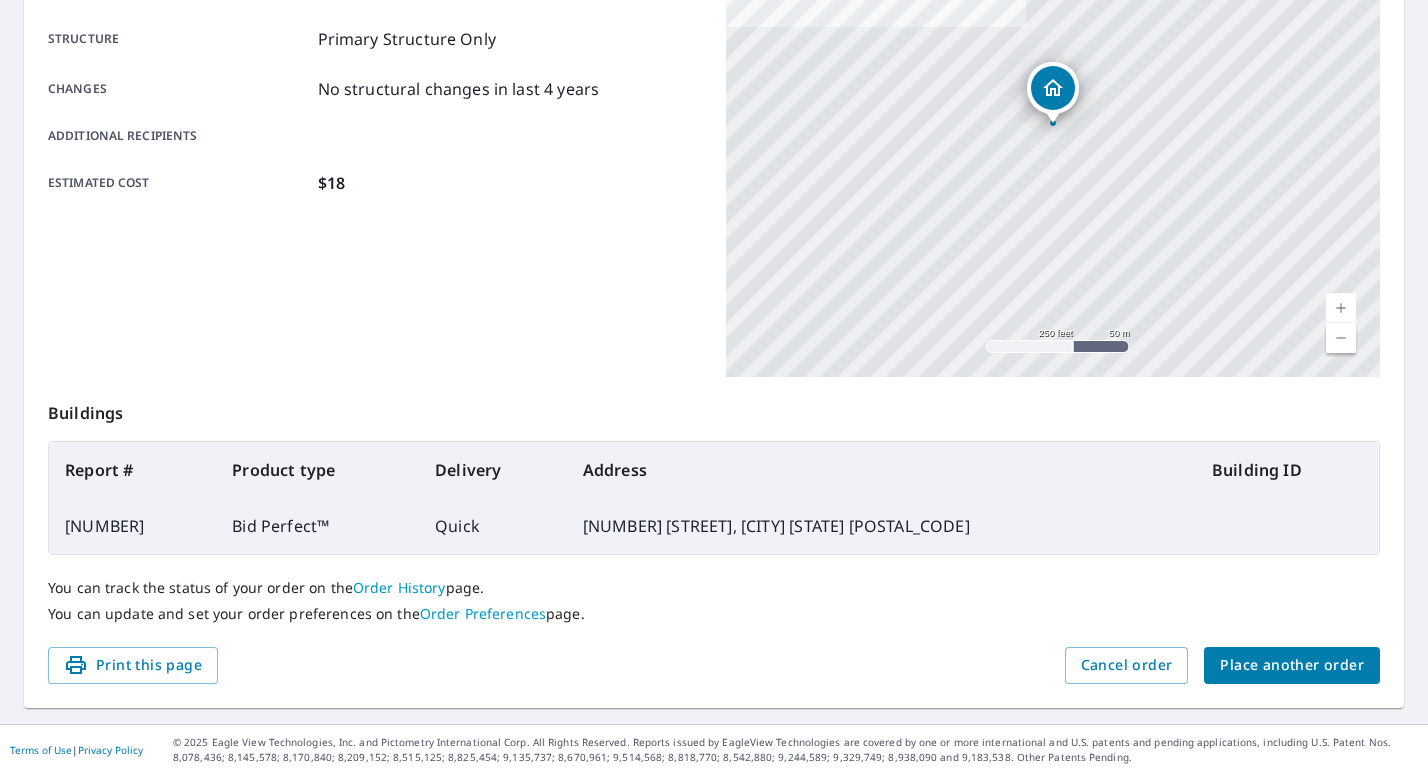 scroll, scrollTop: 0, scrollLeft: 0, axis: both 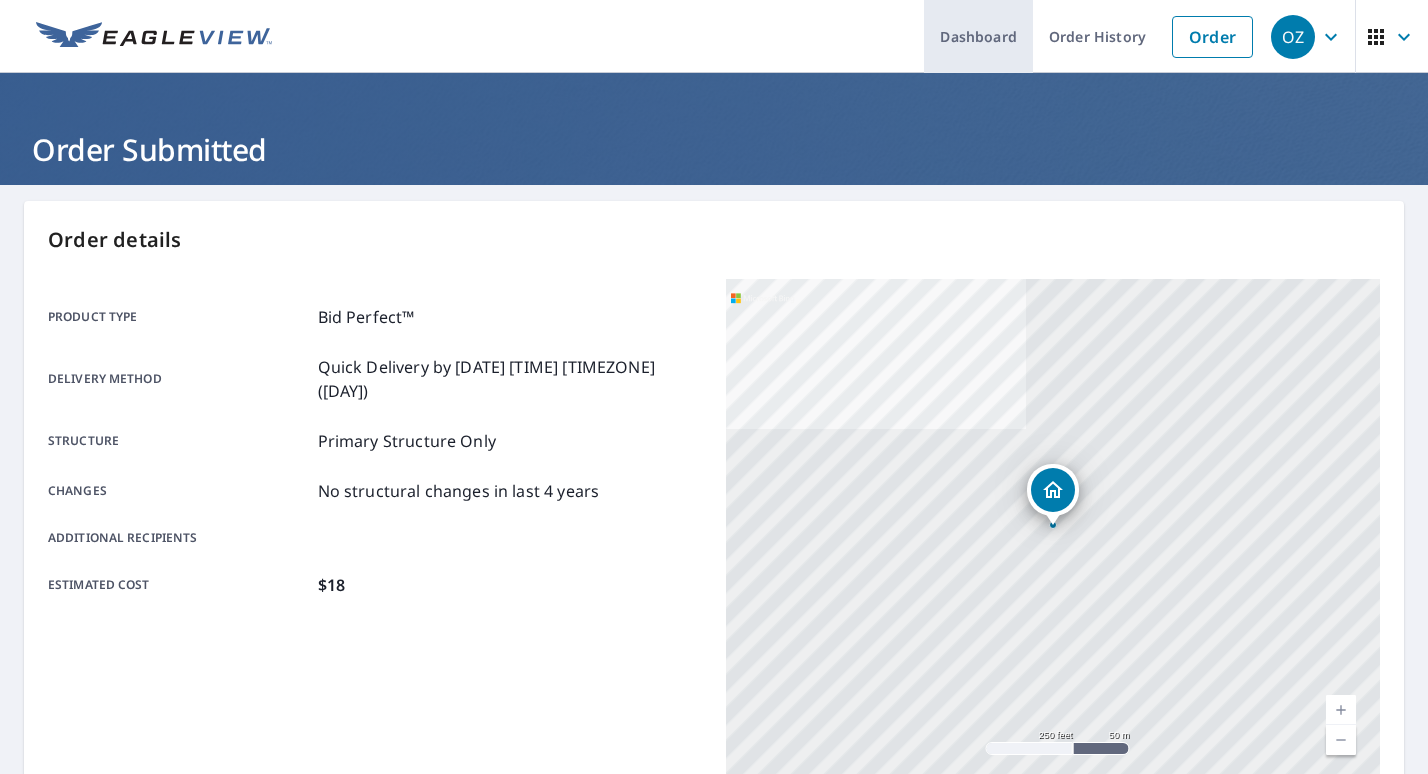 click on "Dashboard" at bounding box center [978, 36] 